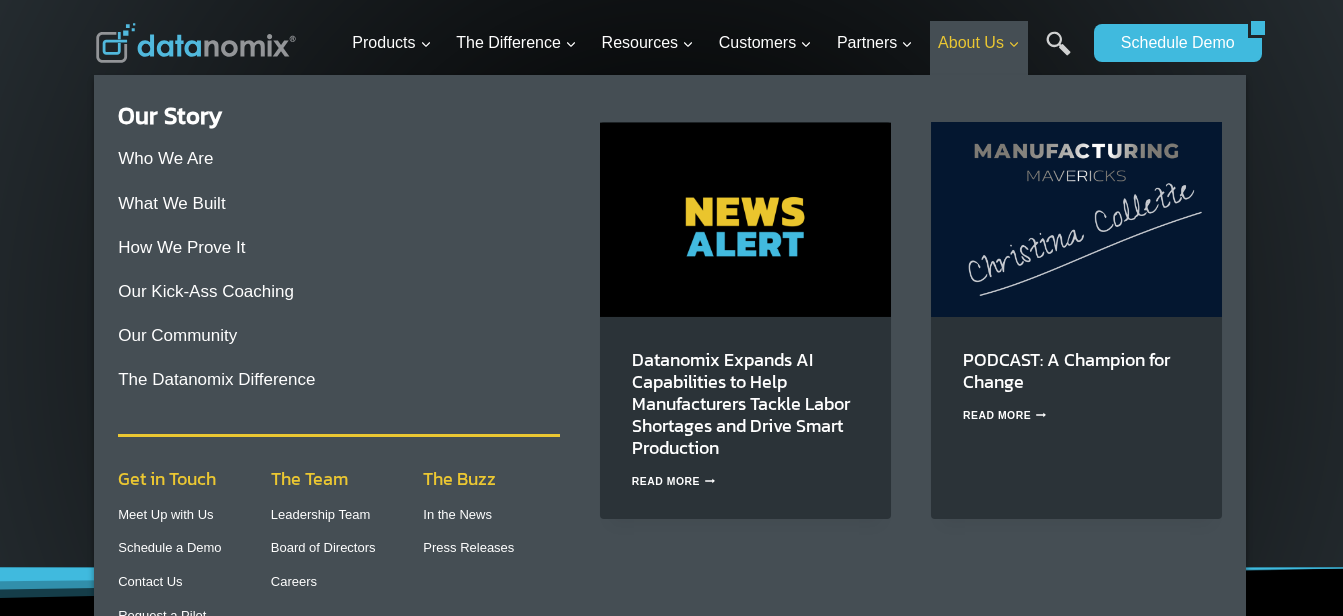 scroll, scrollTop: 0, scrollLeft: 0, axis: both 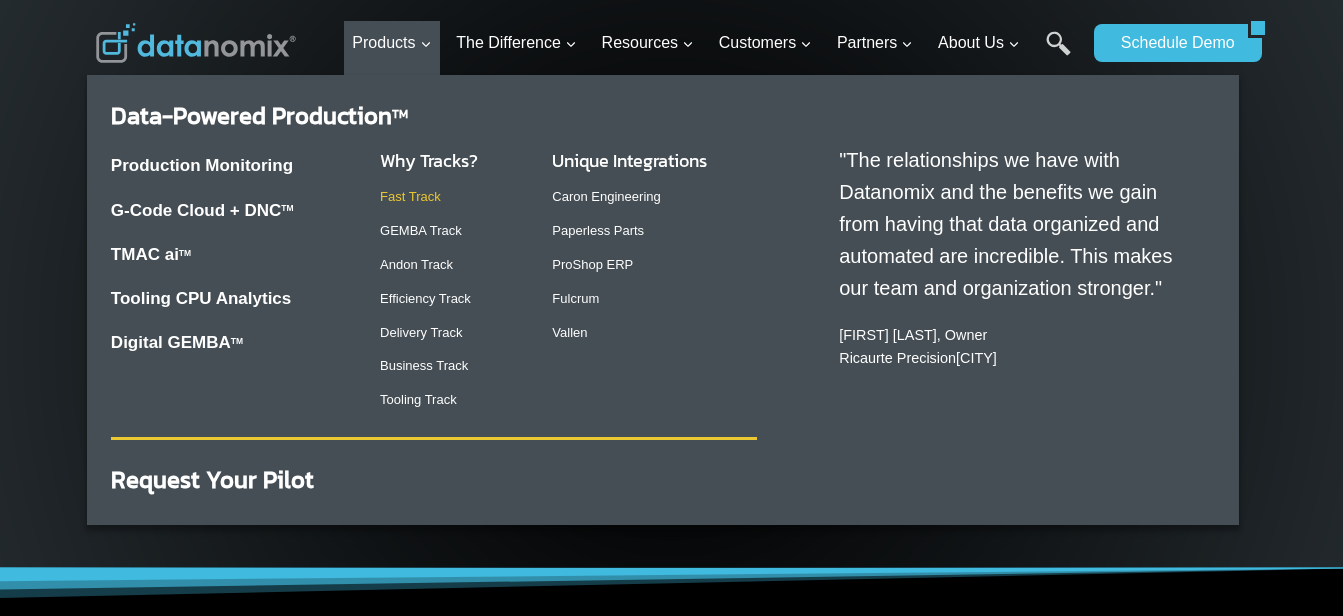 click on "Fast Track" at bounding box center (410, 196) 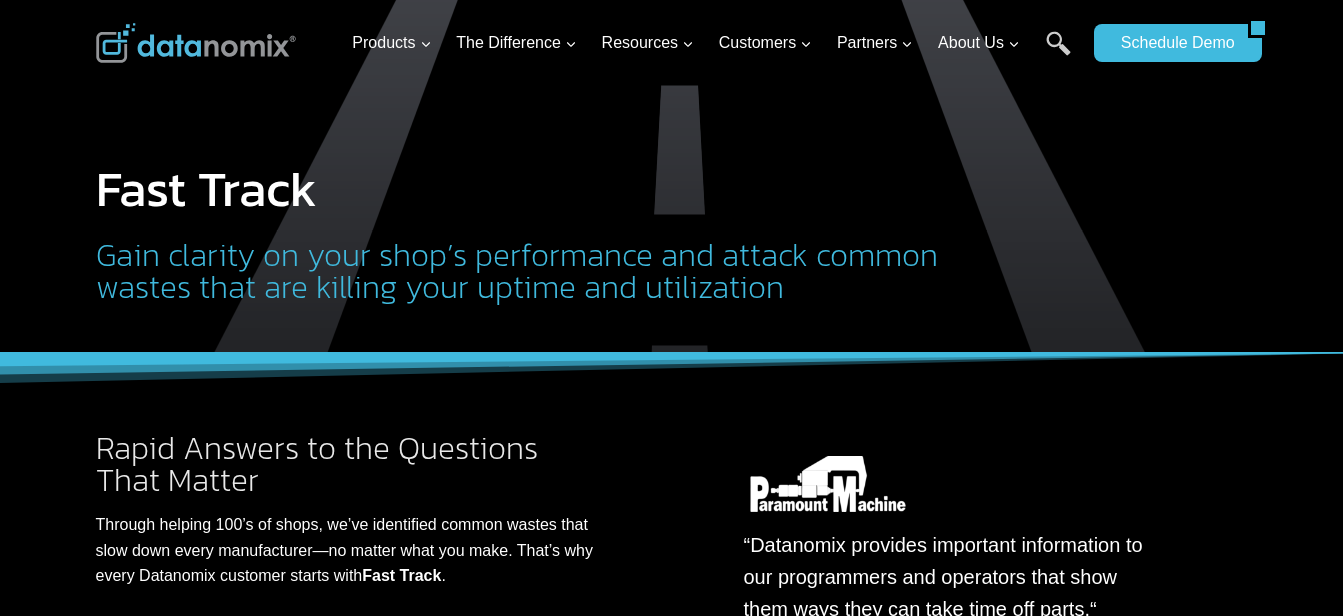 scroll, scrollTop: 0, scrollLeft: 0, axis: both 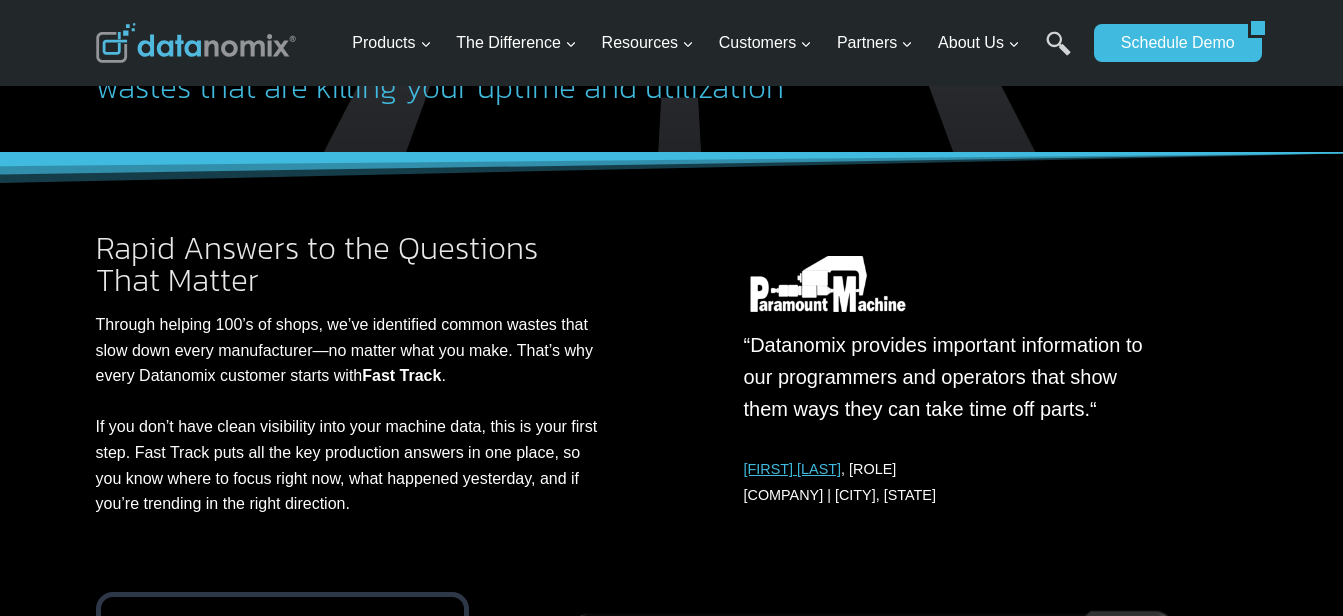 click on "Rapid Answers to the Questions That Matter" at bounding box center [352, 264] 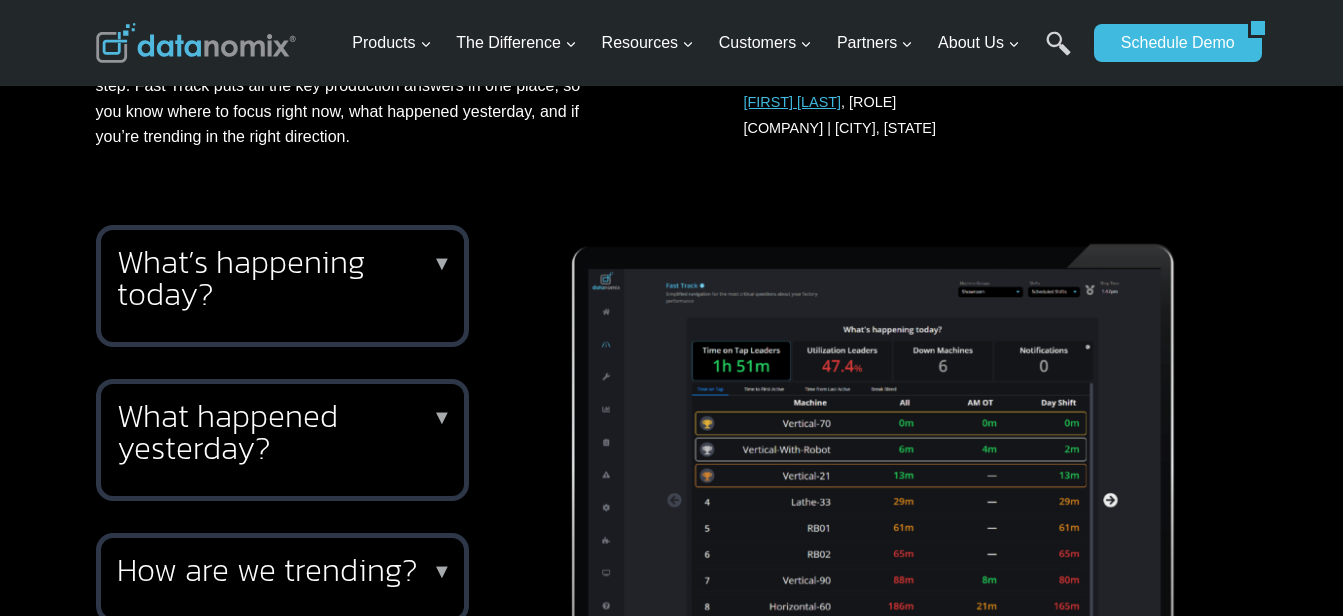 scroll, scrollTop: 700, scrollLeft: 0, axis: vertical 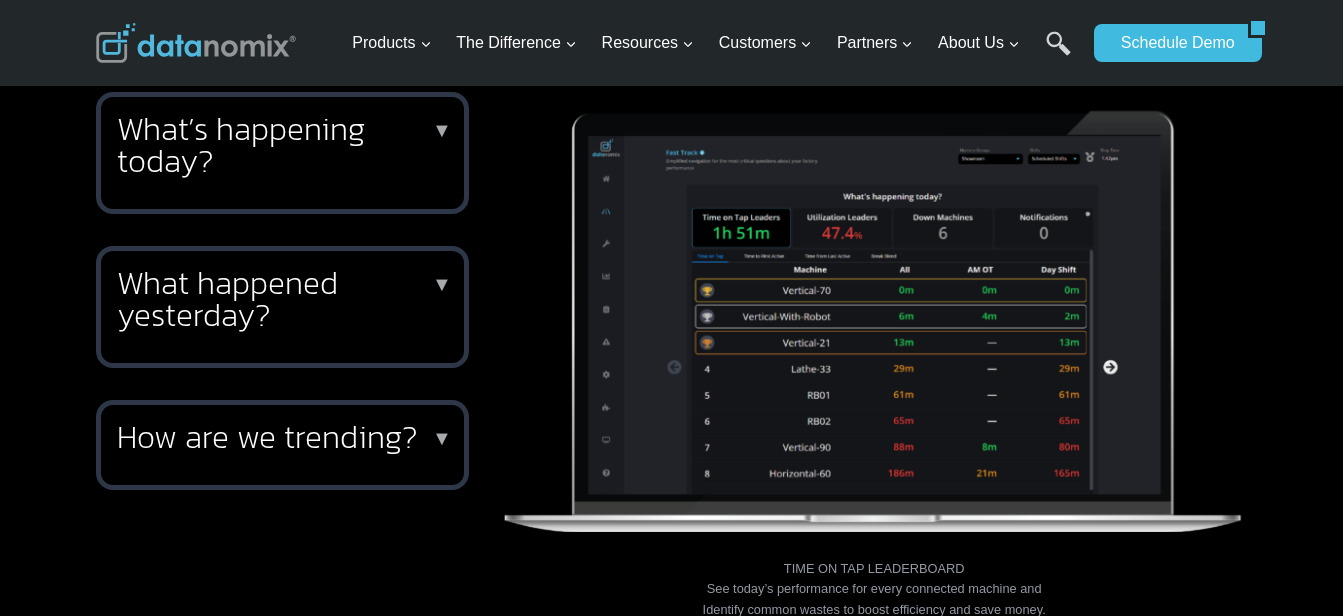 click on "How are we trending?" at bounding box center (278, 437) 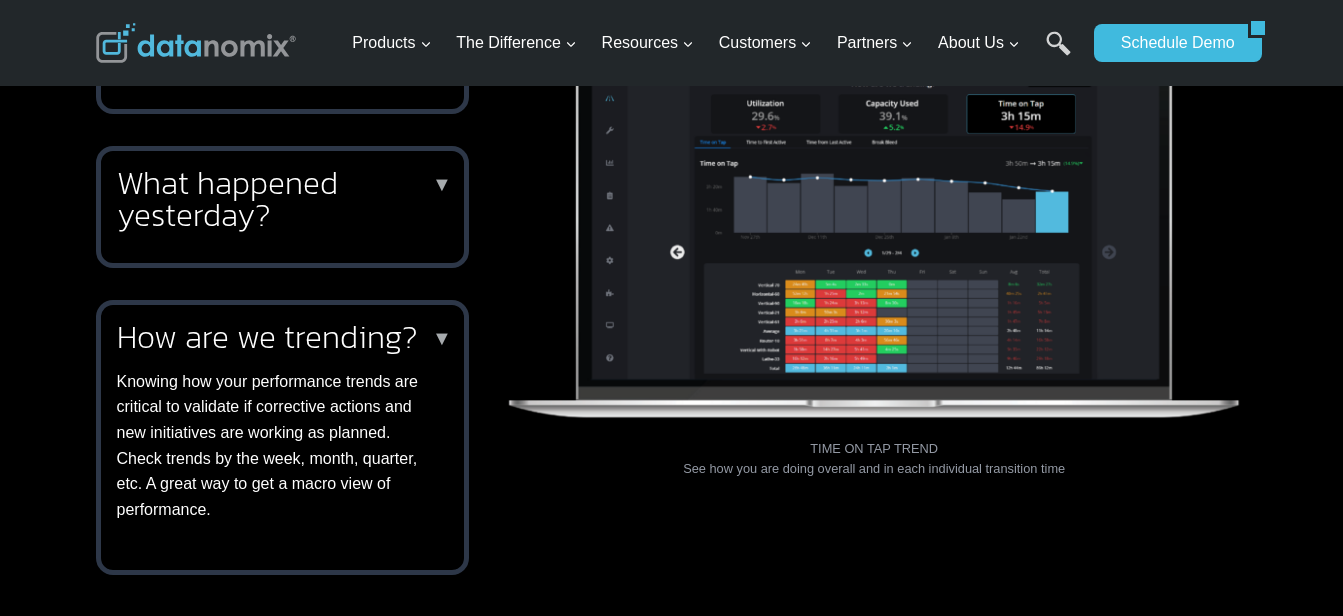 scroll, scrollTop: 700, scrollLeft: 0, axis: vertical 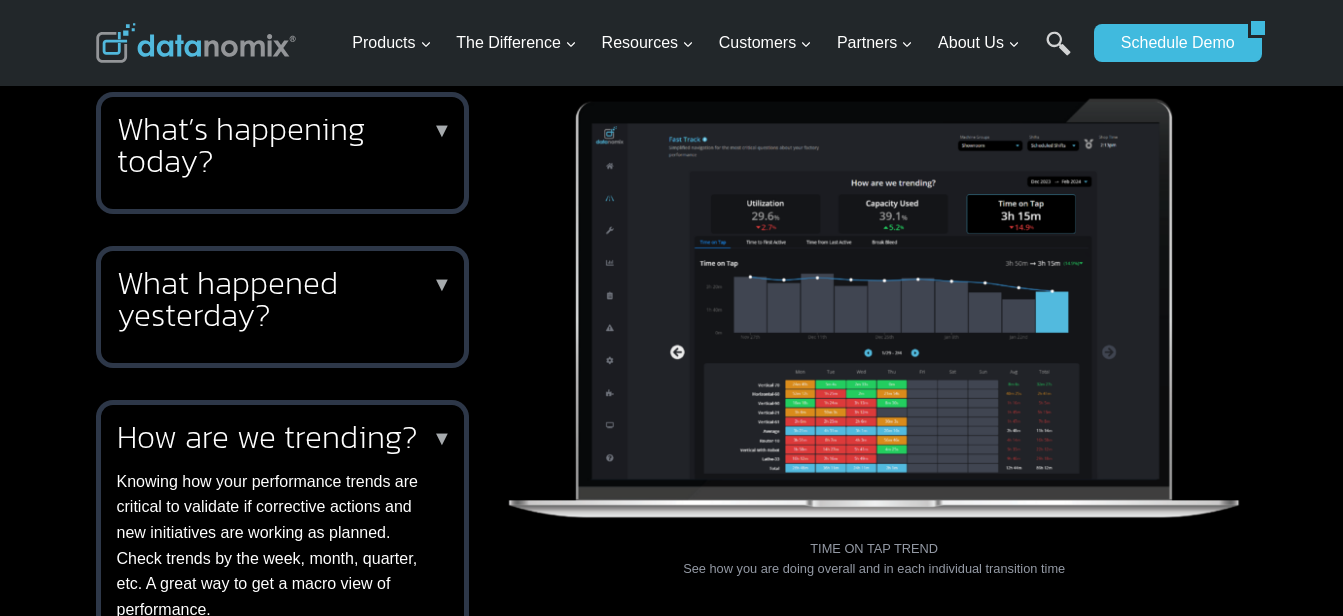 click on "What happened yesterday?" at bounding box center [278, 299] 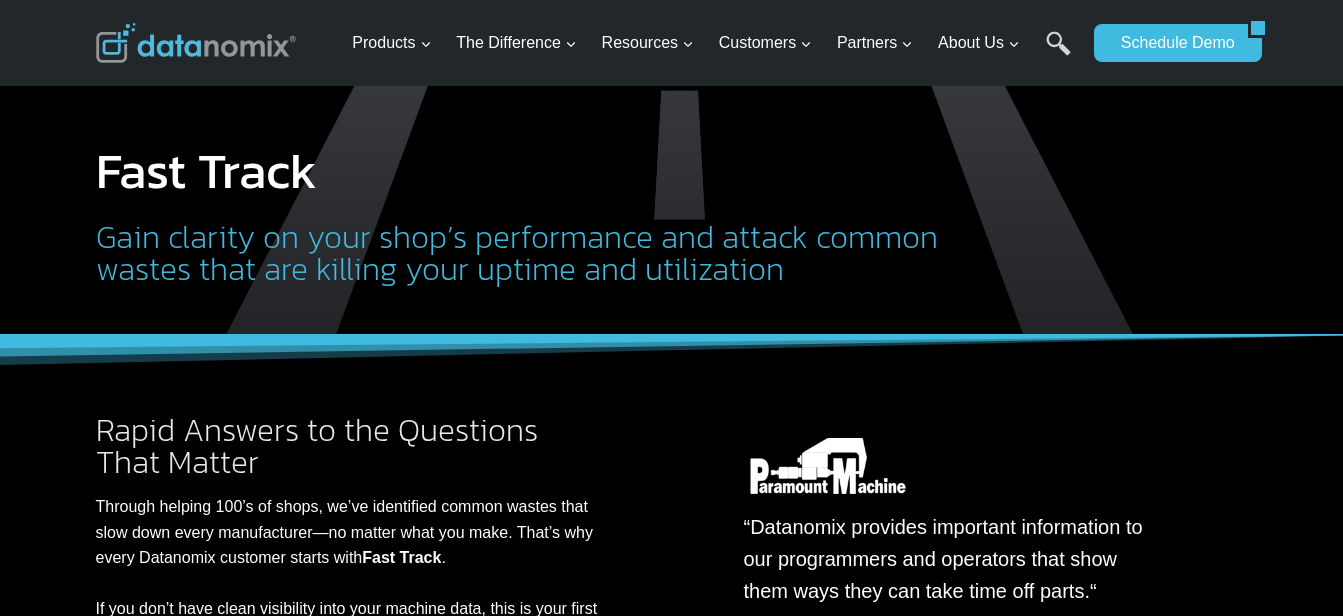 scroll, scrollTop: 0, scrollLeft: 0, axis: both 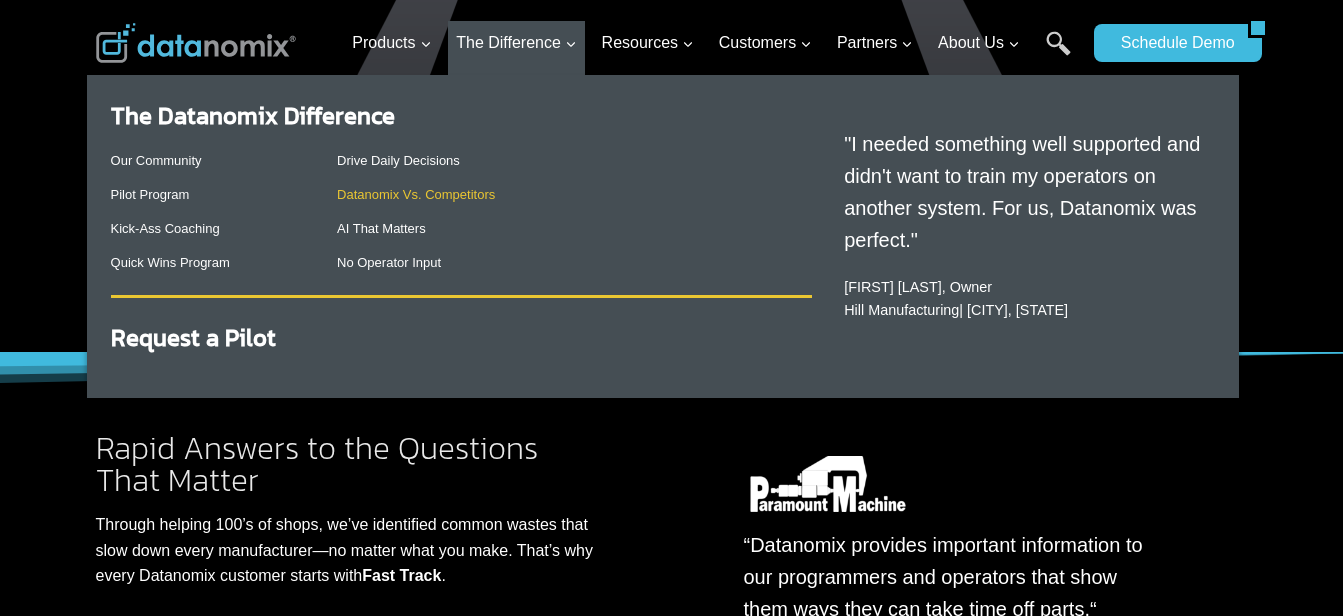 click on "Datanomix Vs. Competitors" at bounding box center (416, 194) 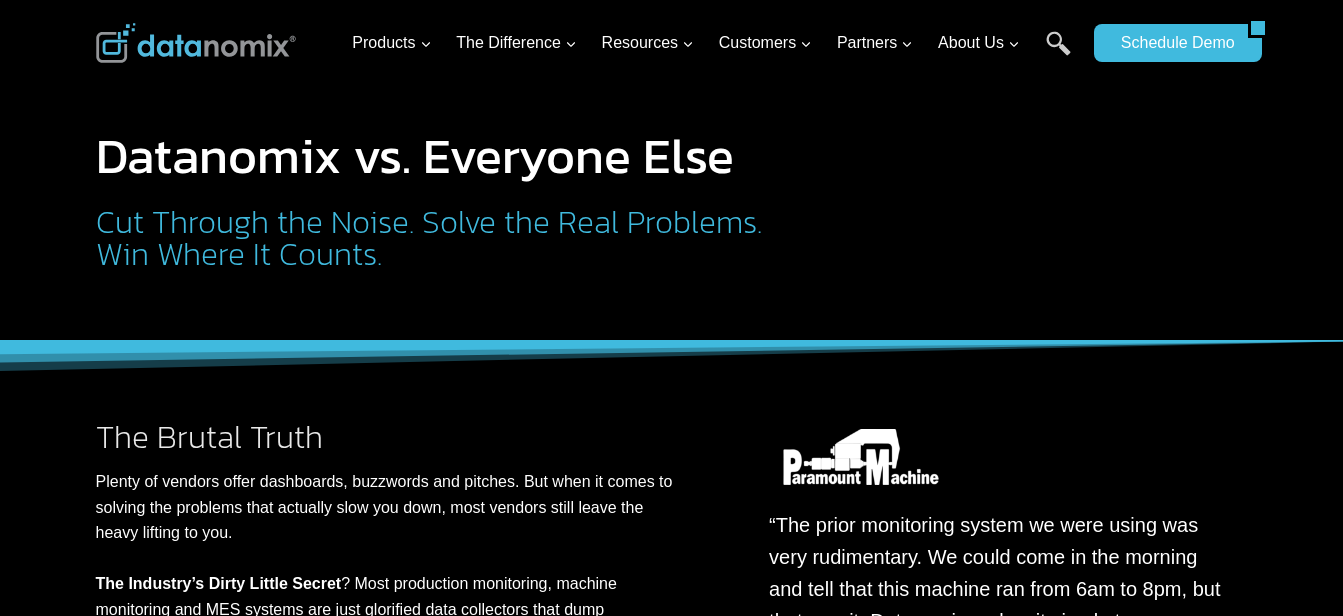 scroll, scrollTop: 0, scrollLeft: 0, axis: both 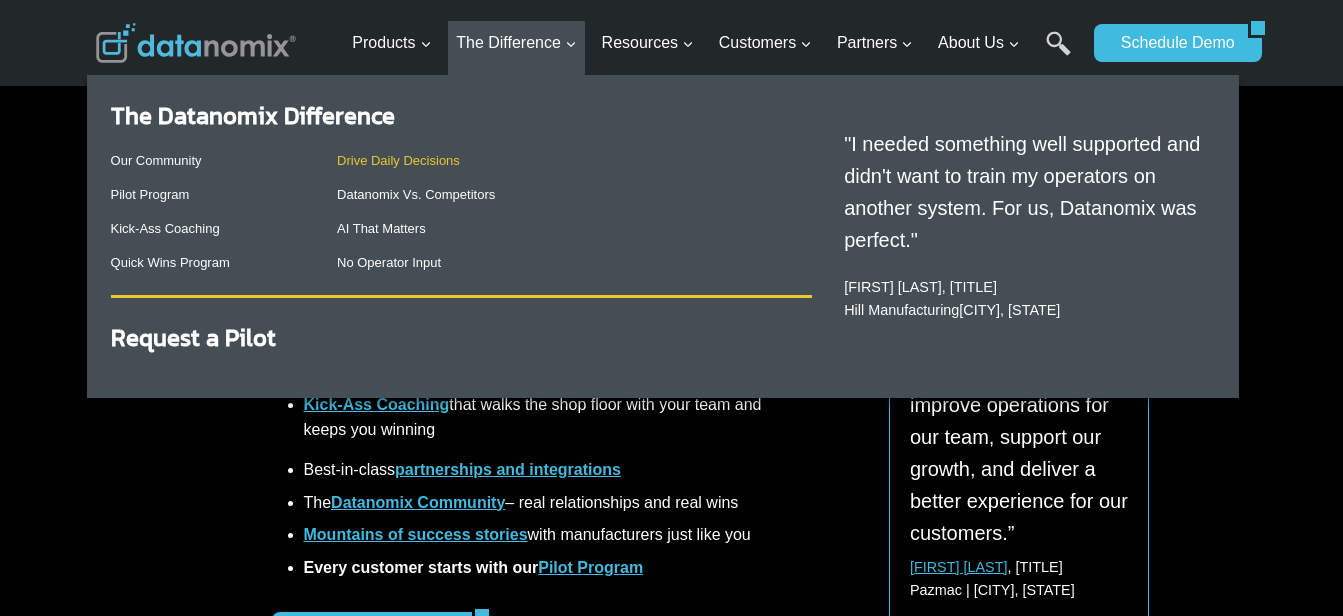 click on "Drive Daily Decisions" at bounding box center (398, 160) 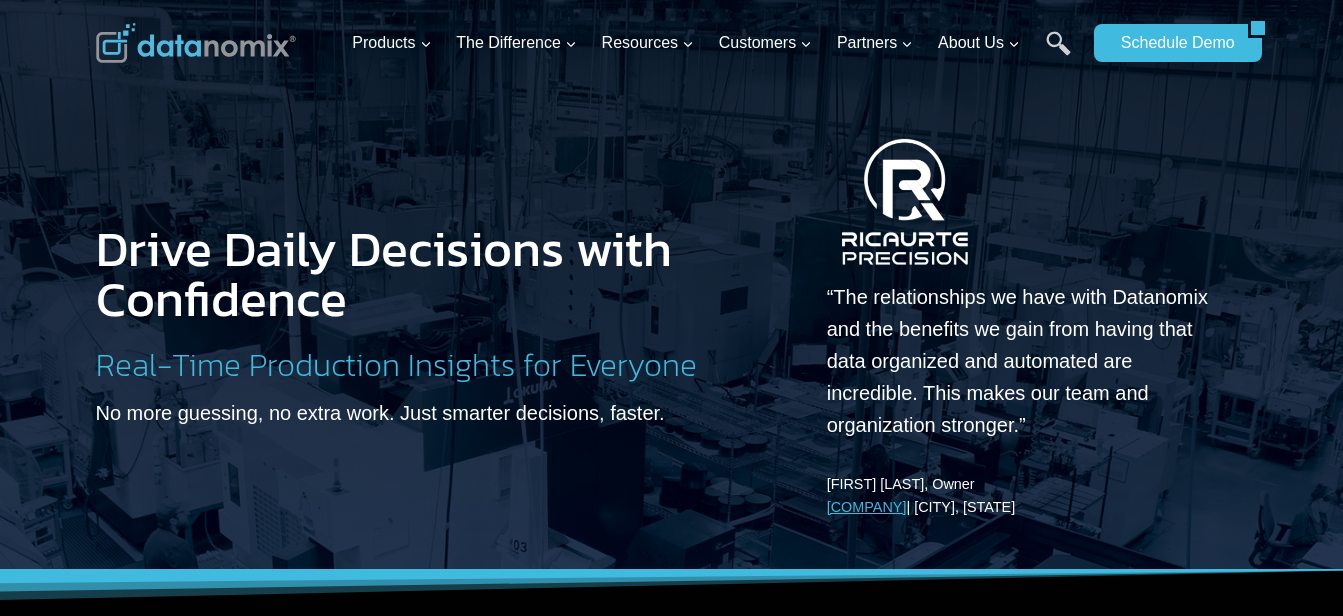 scroll, scrollTop: 0, scrollLeft: 0, axis: both 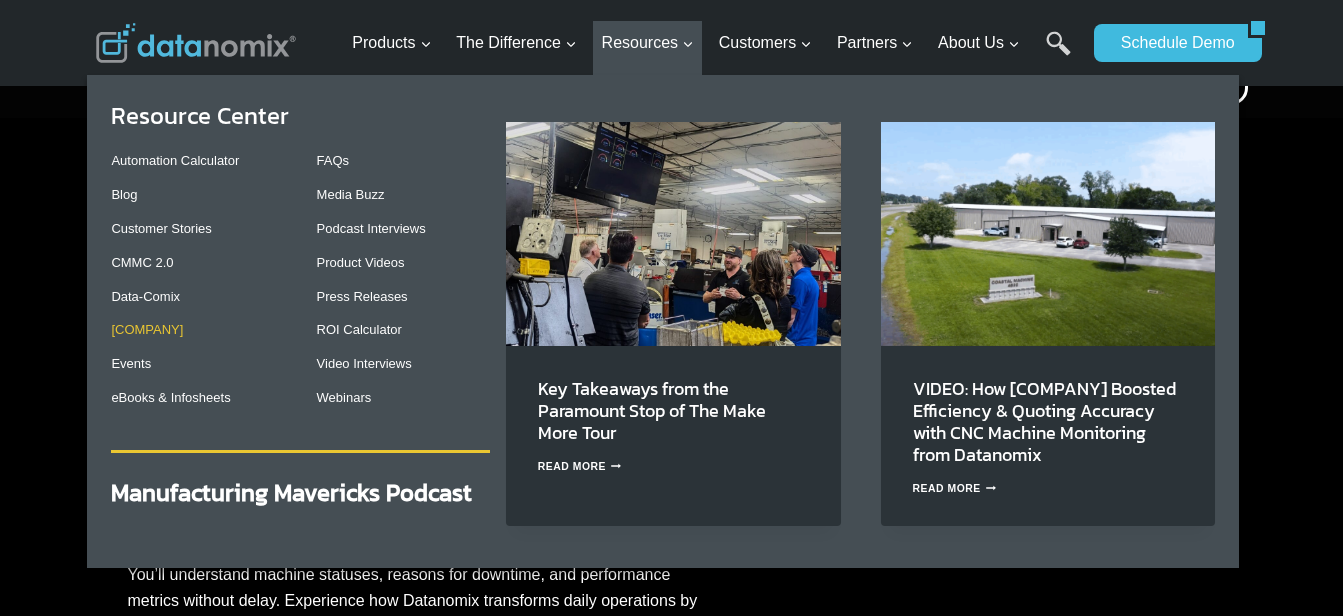 click on "ERPiphany" at bounding box center (147, 329) 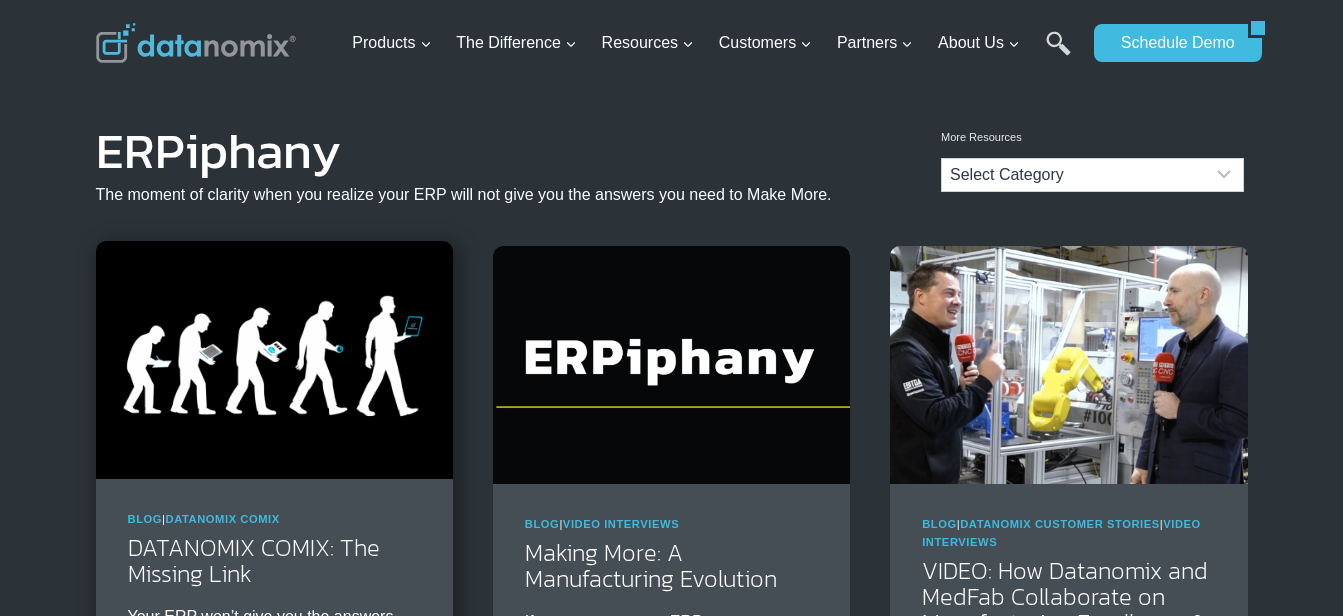 scroll, scrollTop: 0, scrollLeft: 0, axis: both 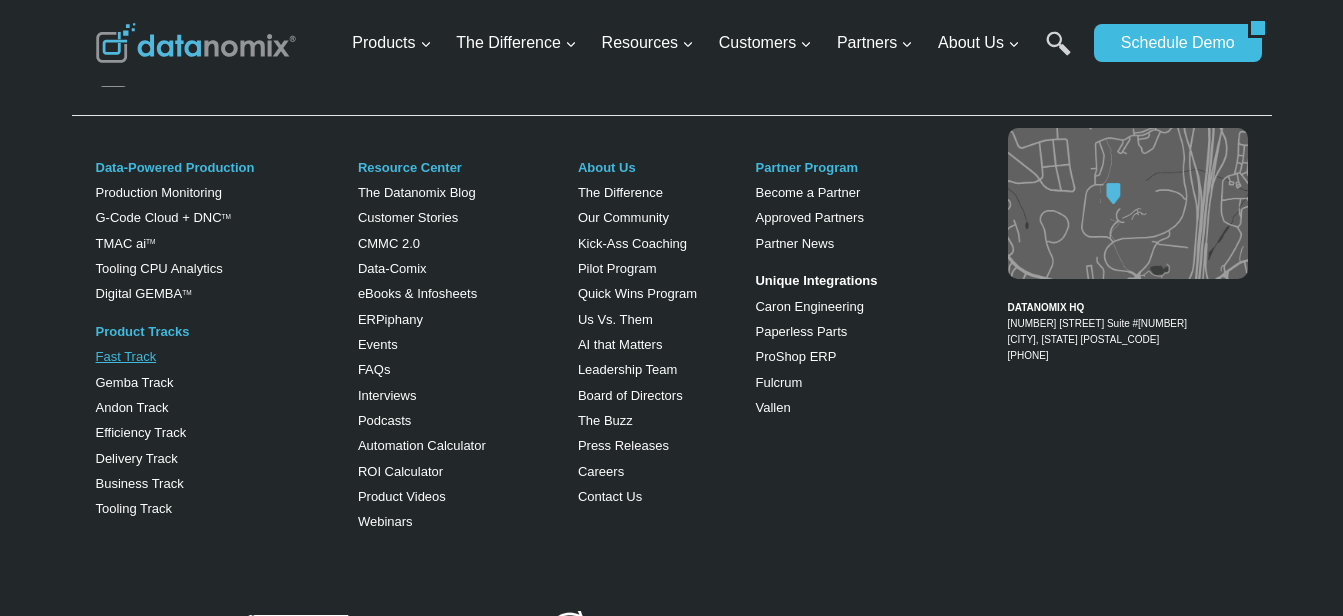 click on "Fast Track" at bounding box center [126, 356] 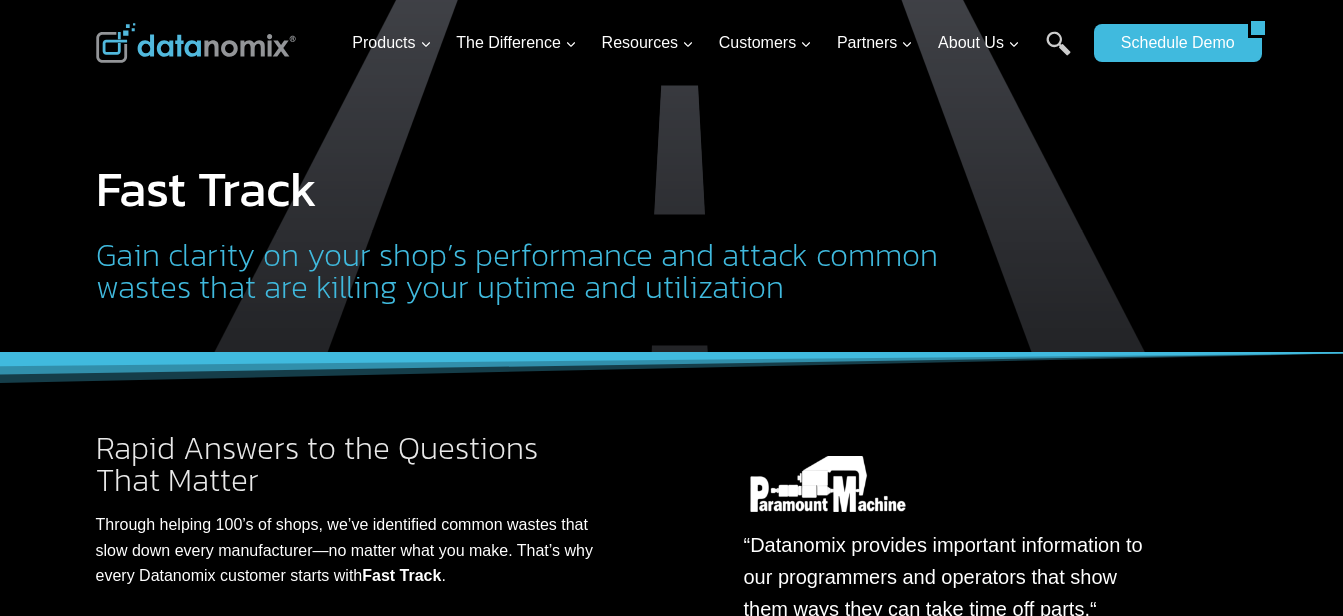 scroll, scrollTop: 0, scrollLeft: 0, axis: both 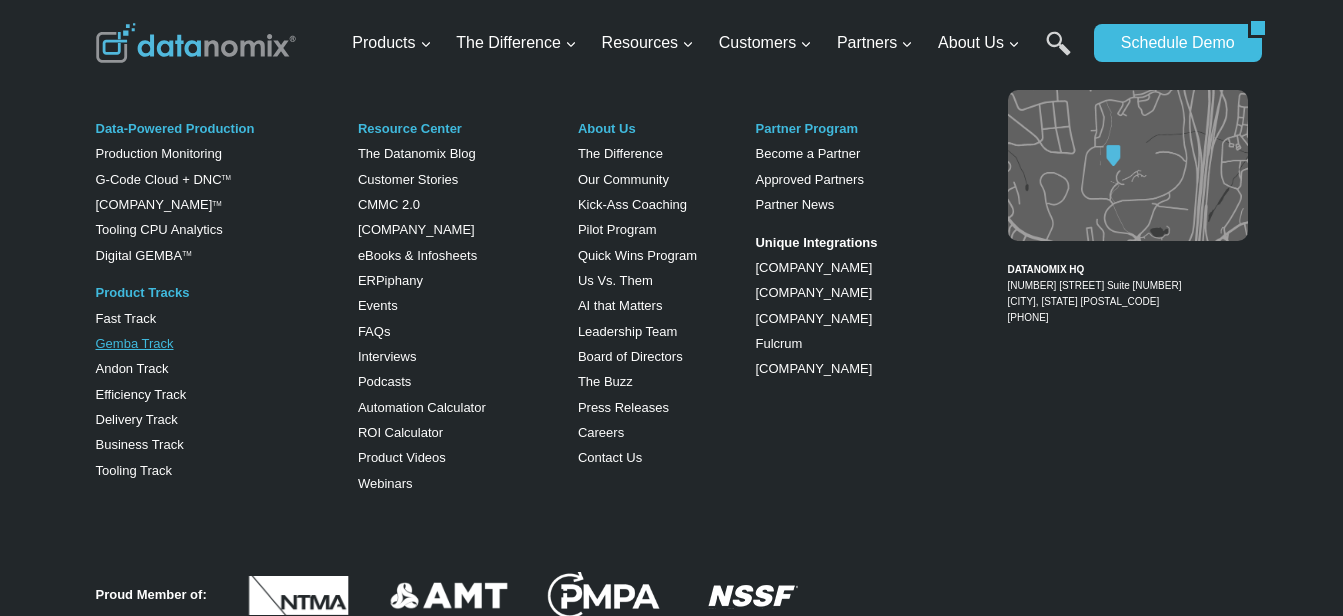 click on "Gemba Track" at bounding box center [135, 343] 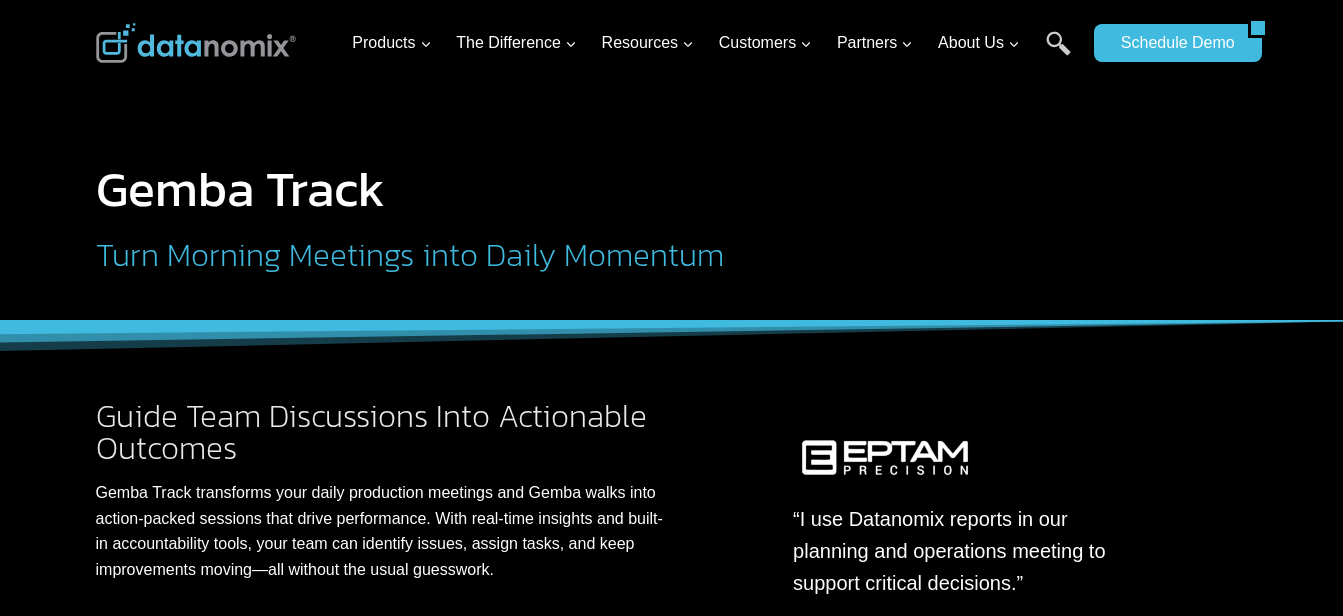 scroll, scrollTop: 0, scrollLeft: 0, axis: both 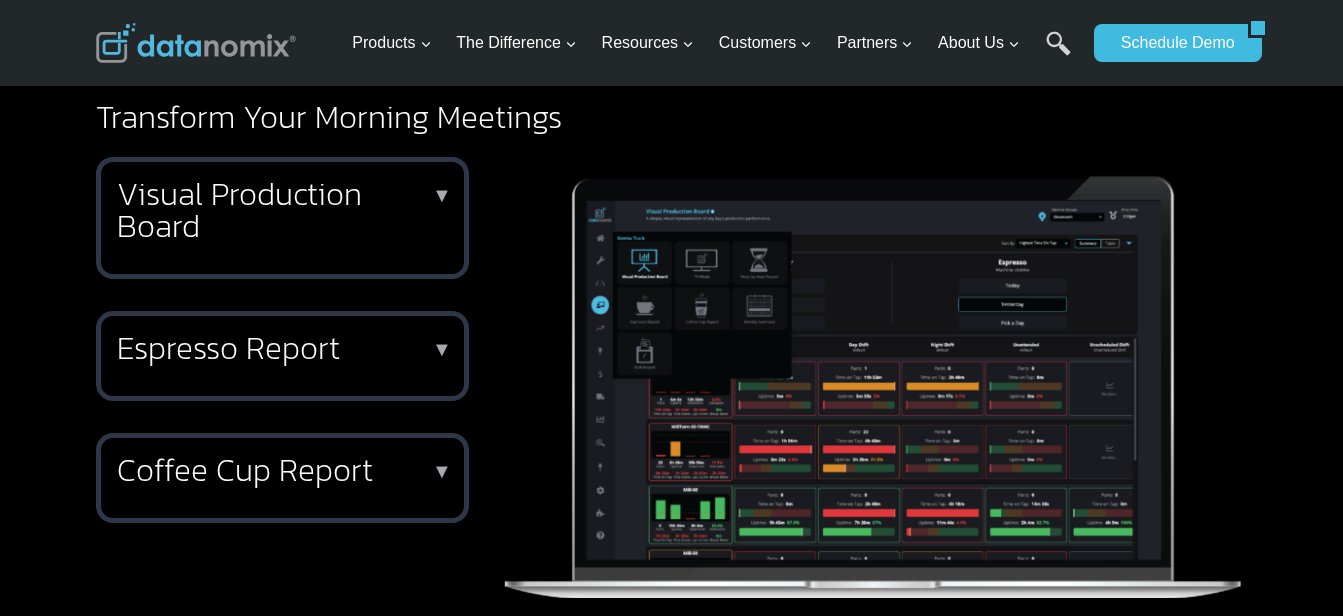 click on "Visual Production Board" at bounding box center (278, 210) 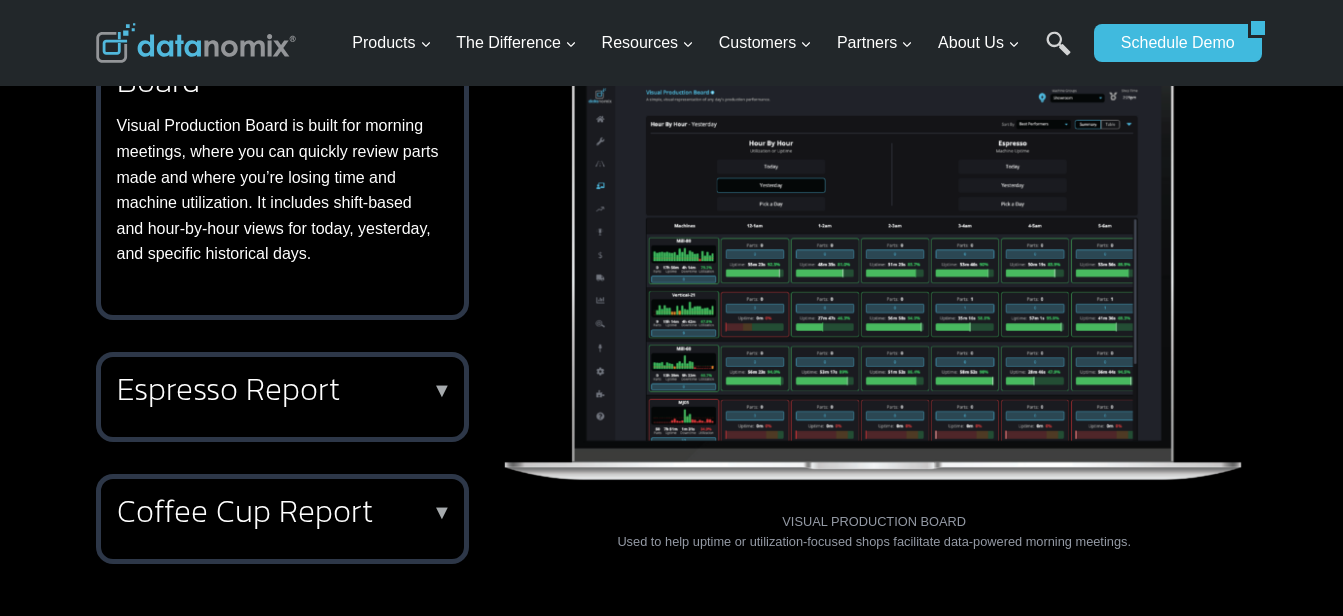 scroll, scrollTop: 900, scrollLeft: 0, axis: vertical 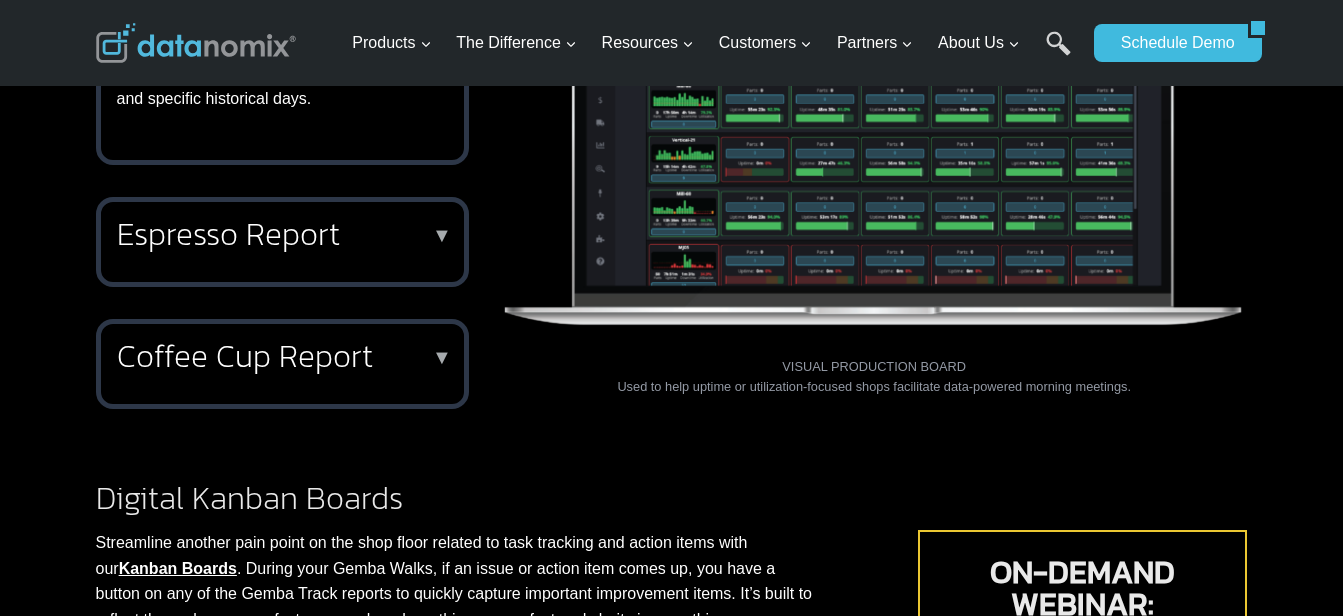 click on "Espresso Report" at bounding box center (278, 234) 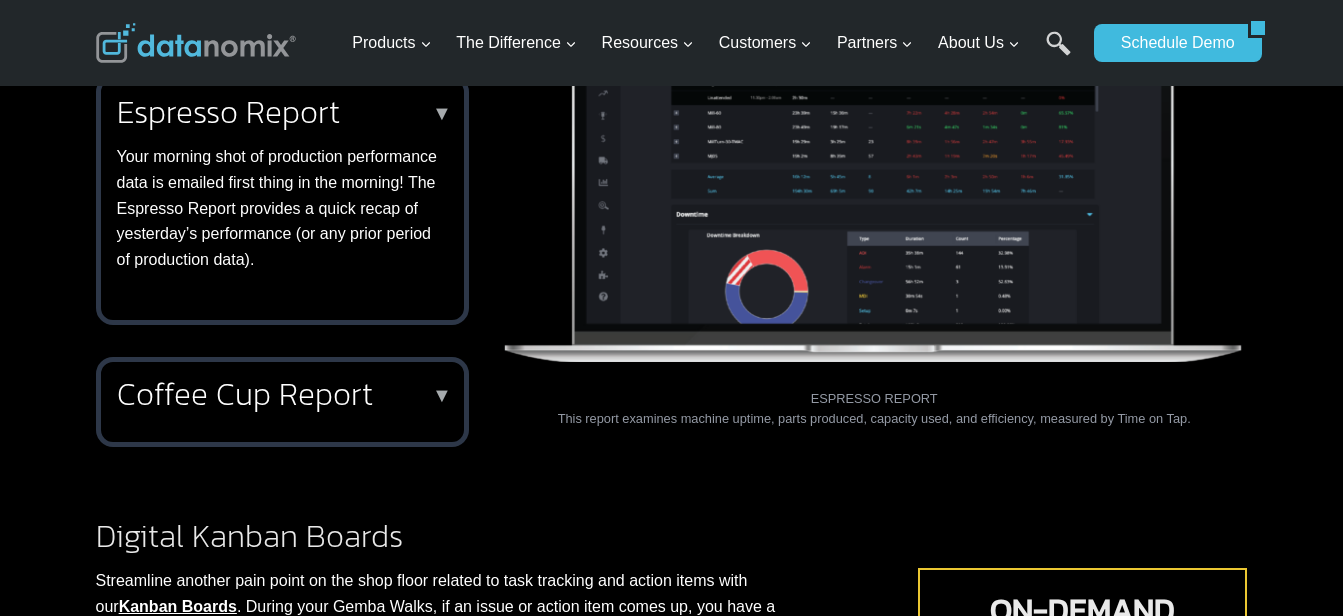 scroll, scrollTop: 900, scrollLeft: 0, axis: vertical 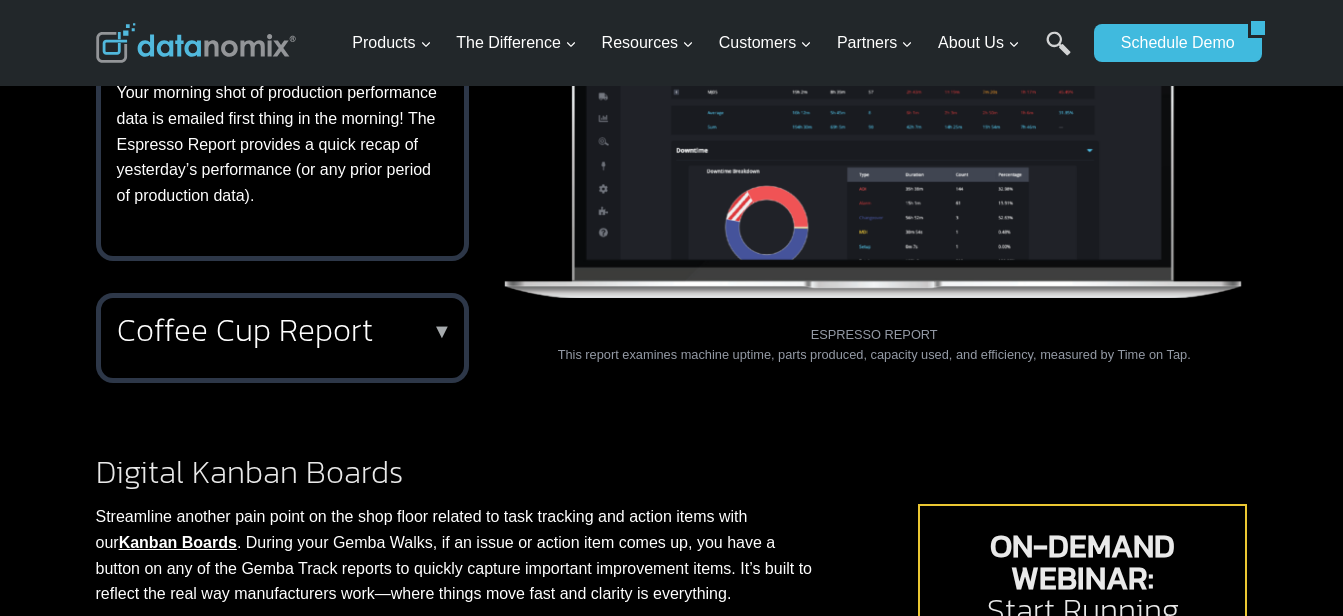 click on "Coffee Cup Report" at bounding box center (278, 330) 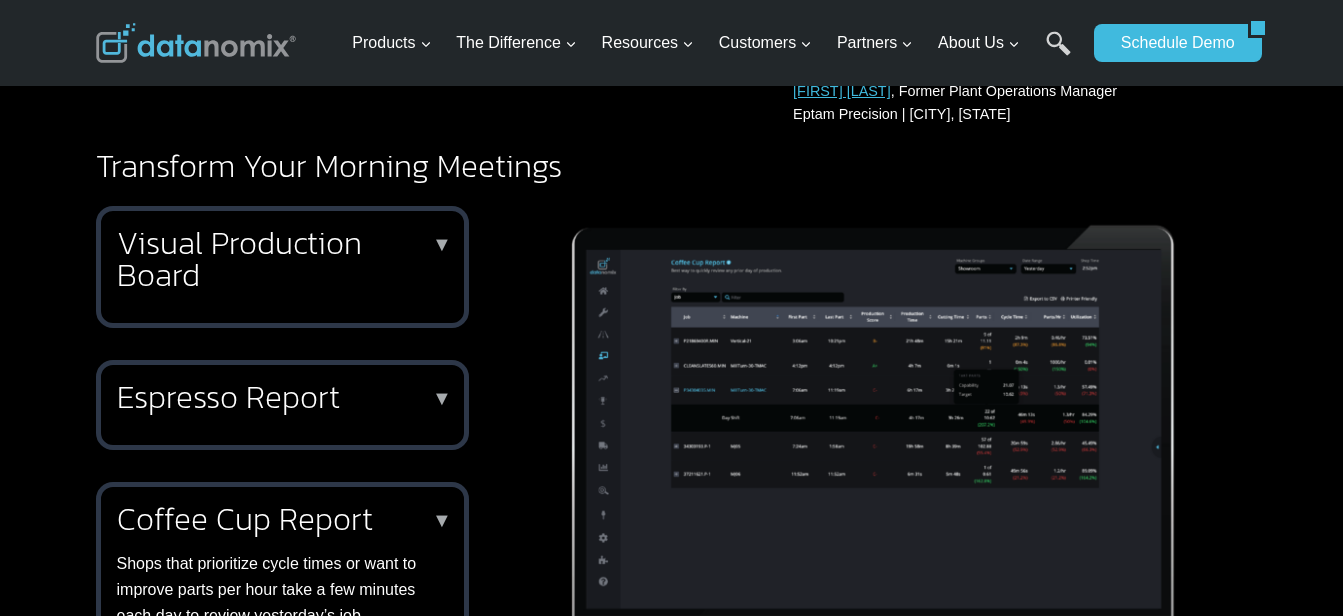 scroll, scrollTop: 500, scrollLeft: 0, axis: vertical 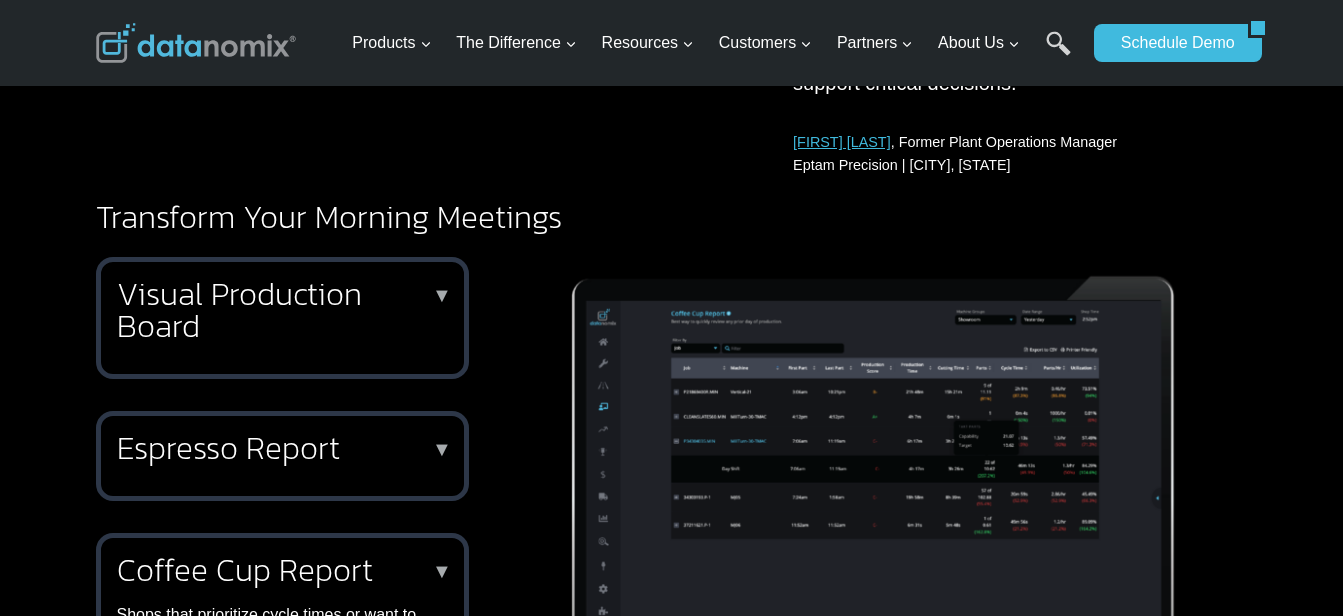 click on "Visual Production Board" at bounding box center (278, 310) 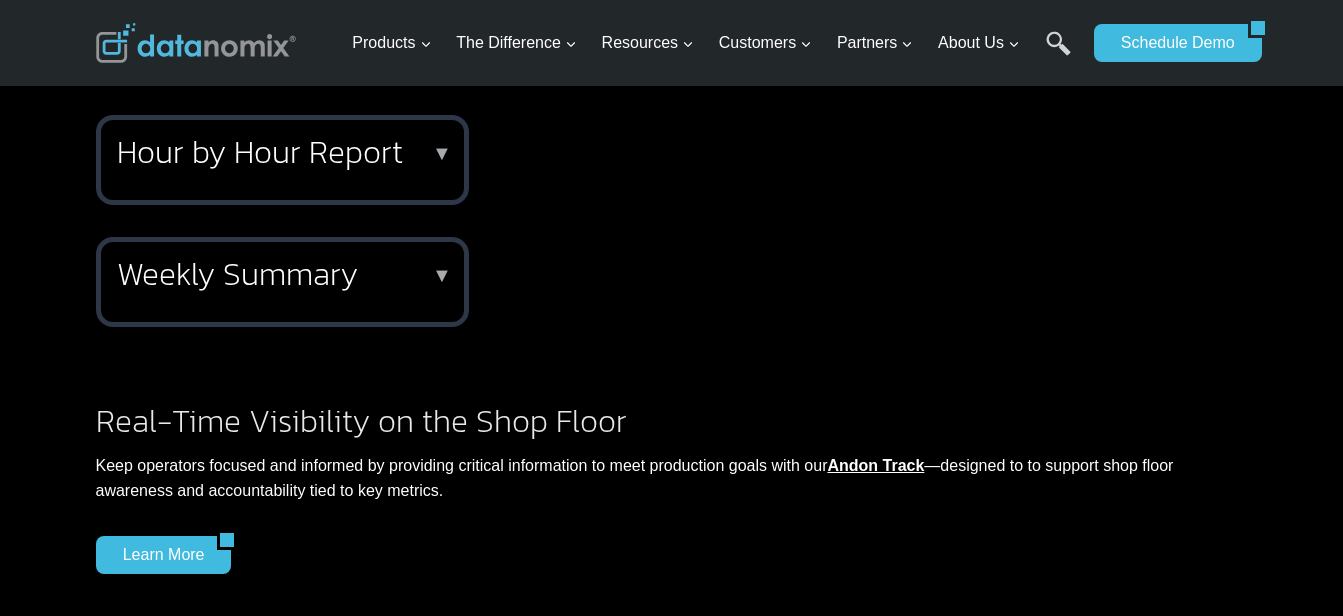 scroll, scrollTop: 2000, scrollLeft: 0, axis: vertical 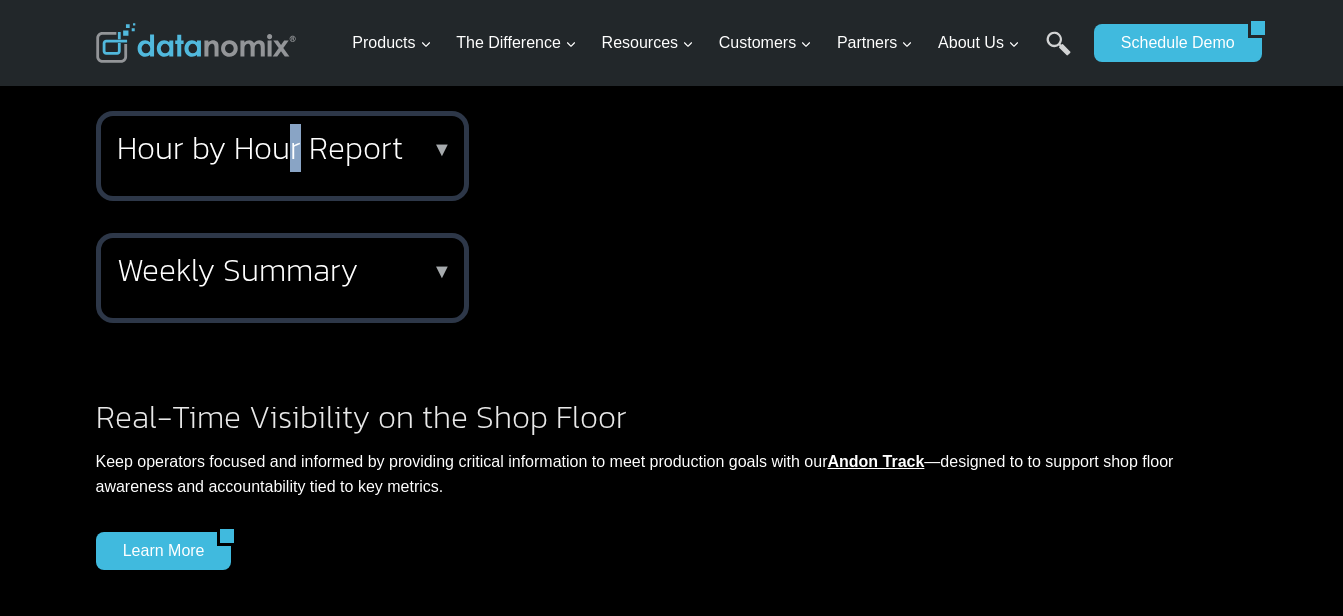 click on "Hour by Hour Report" at bounding box center [278, 148] 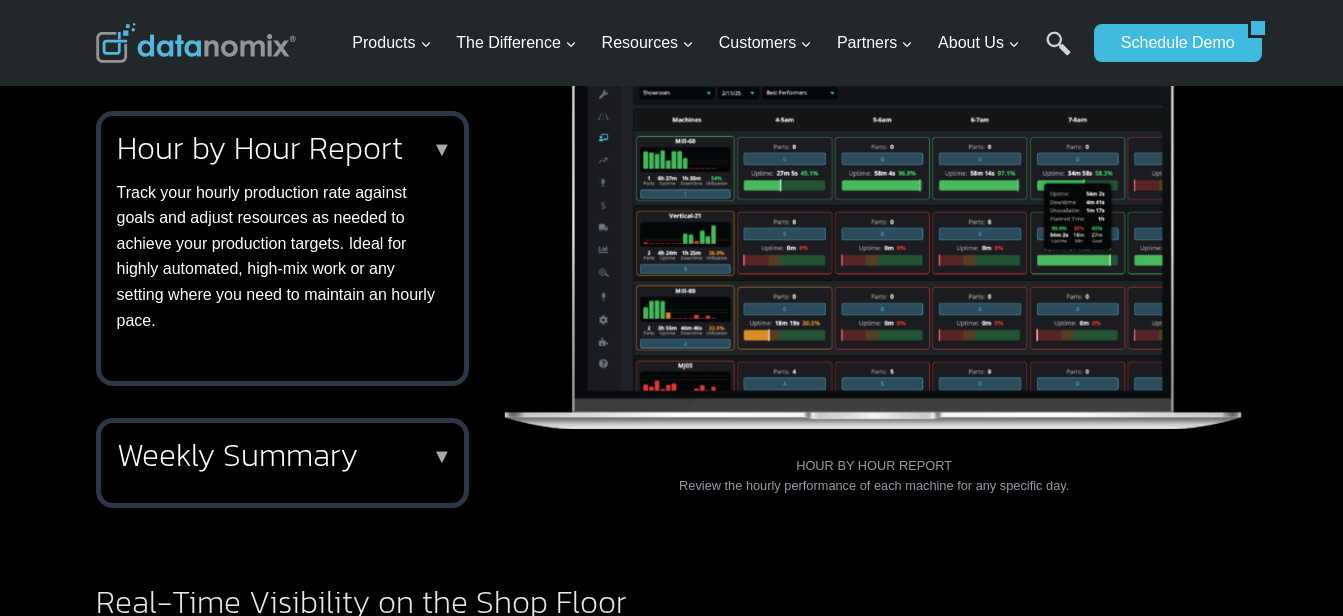 click on "Weekly Summary" at bounding box center [278, 455] 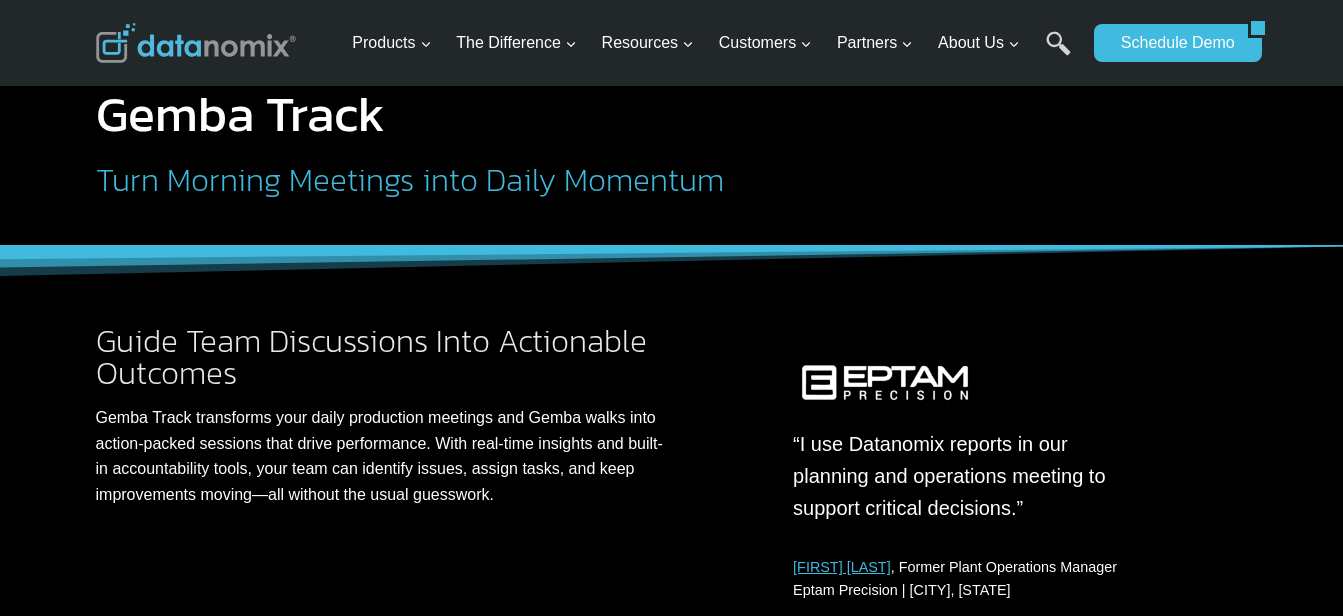 scroll, scrollTop: 0, scrollLeft: 0, axis: both 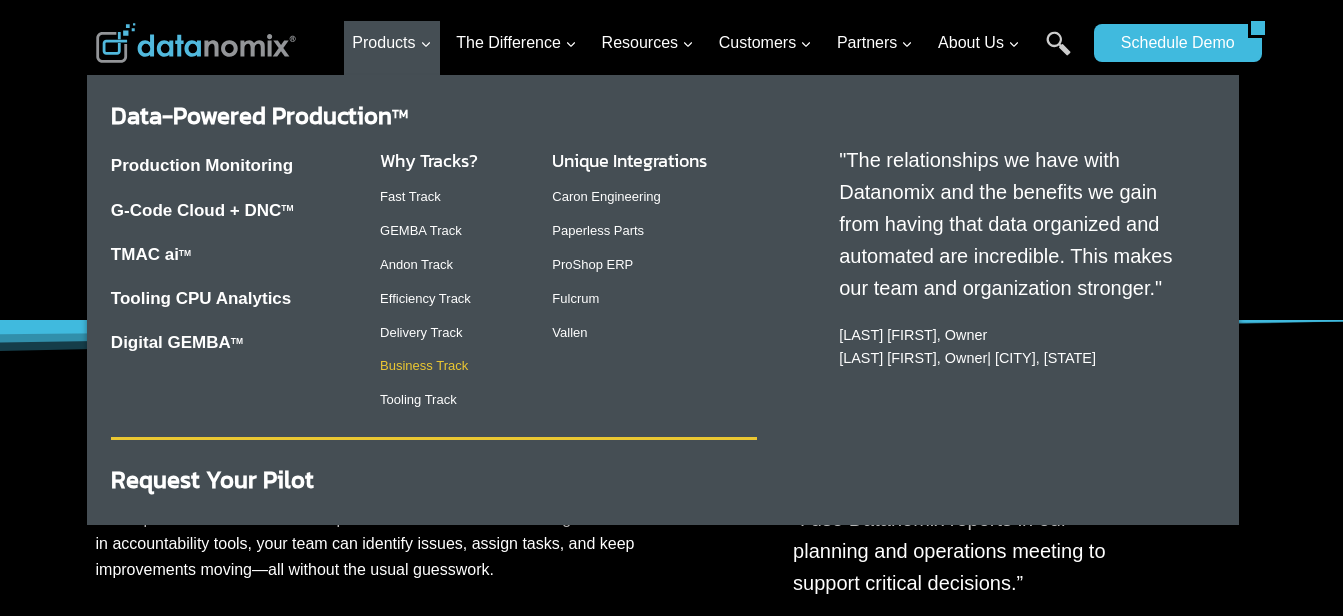 click on "Business Track" at bounding box center [424, 365] 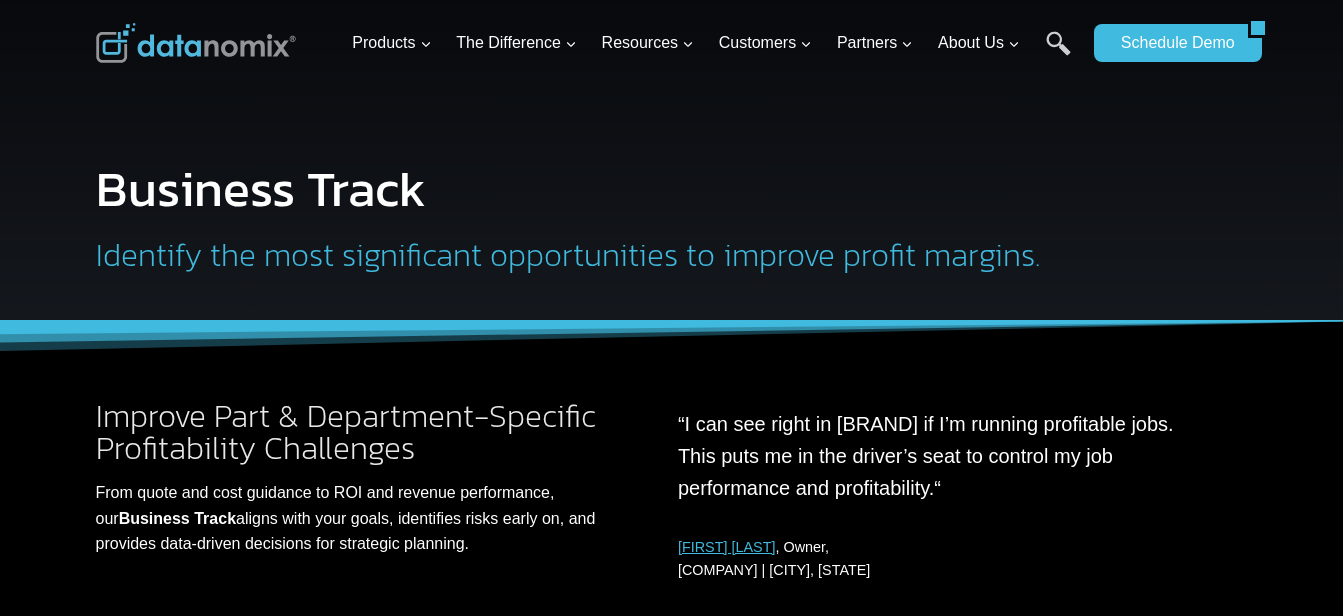 scroll, scrollTop: 0, scrollLeft: 0, axis: both 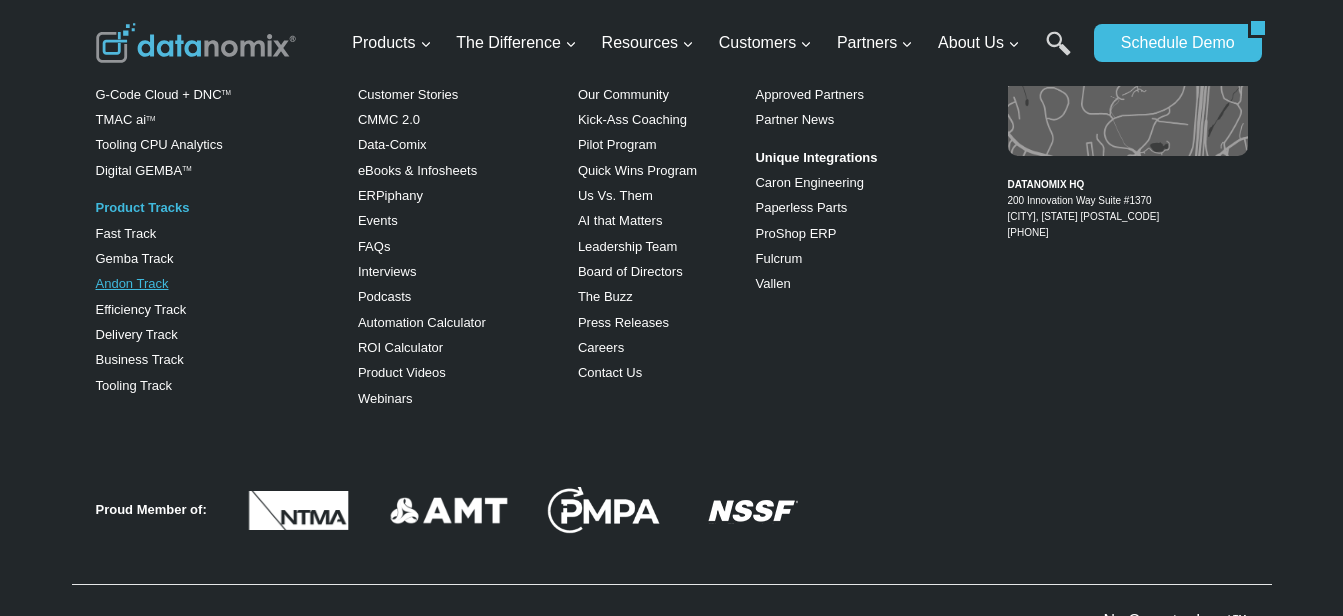 click on "Andon Track" at bounding box center (132, 283) 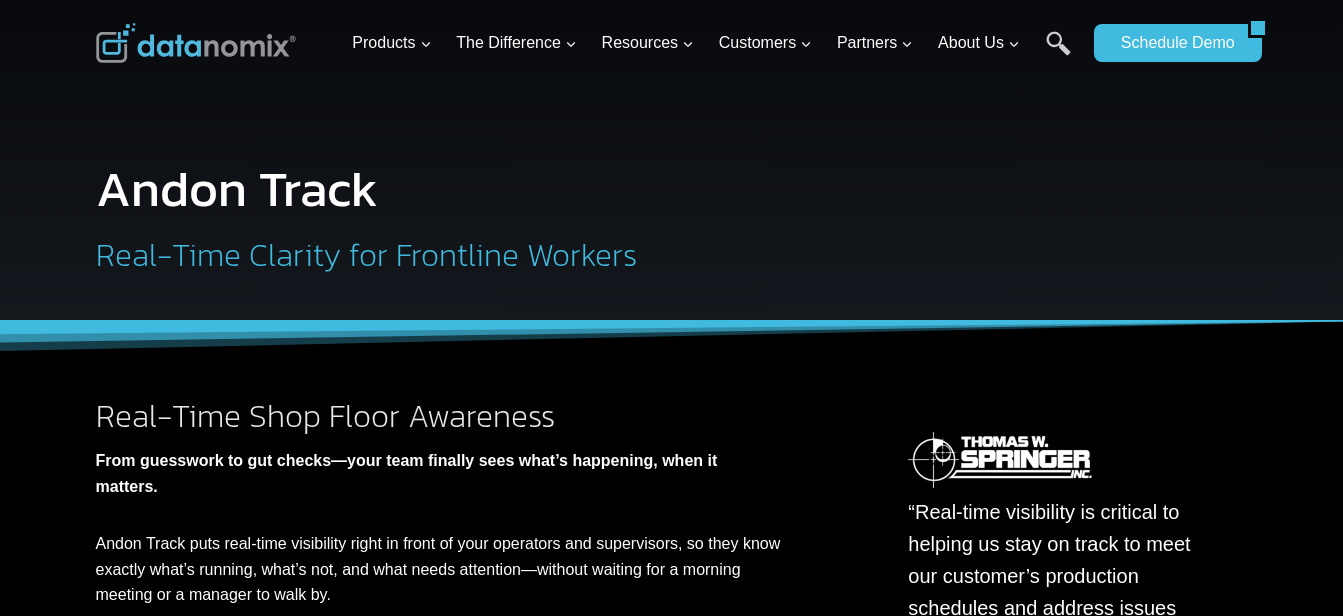 scroll, scrollTop: 0, scrollLeft: 0, axis: both 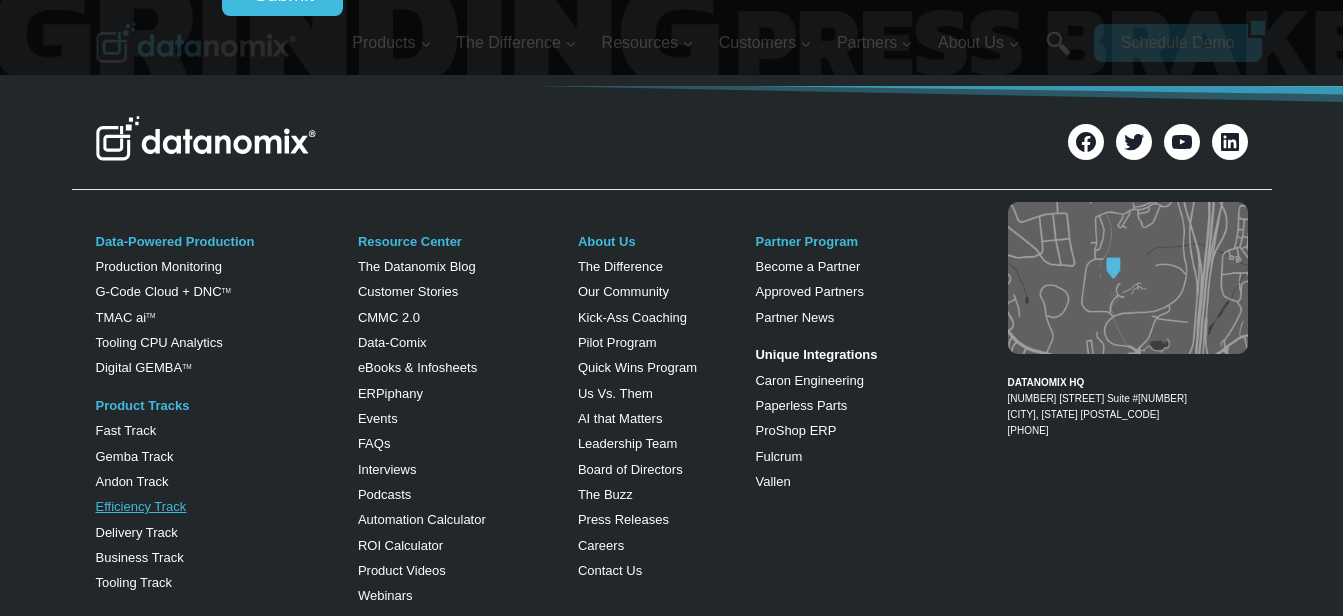 click on "Efficiency Track" at bounding box center (141, 506) 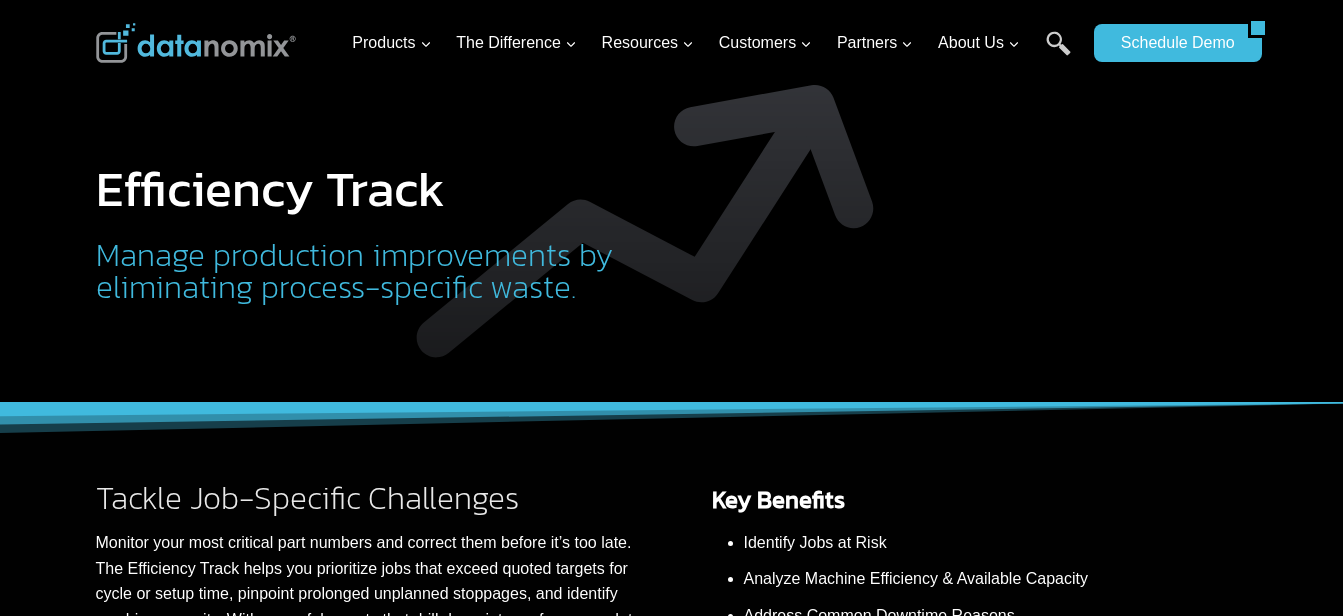 scroll, scrollTop: 0, scrollLeft: 0, axis: both 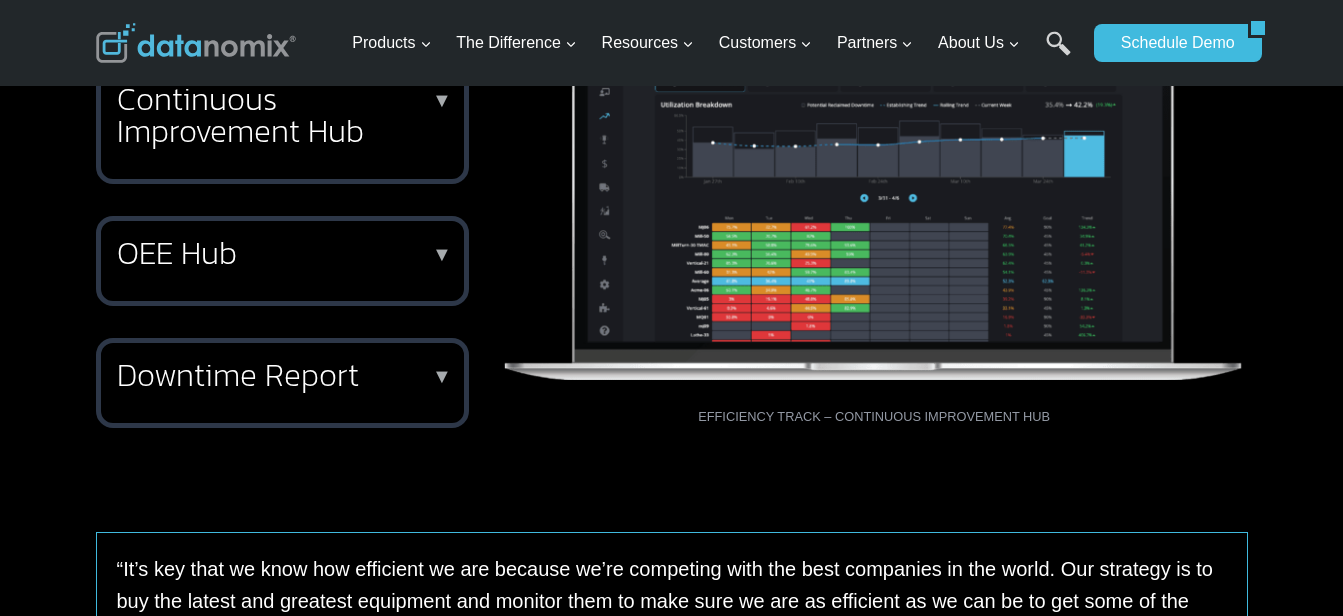 click on "OEE Hub" at bounding box center [278, 253] 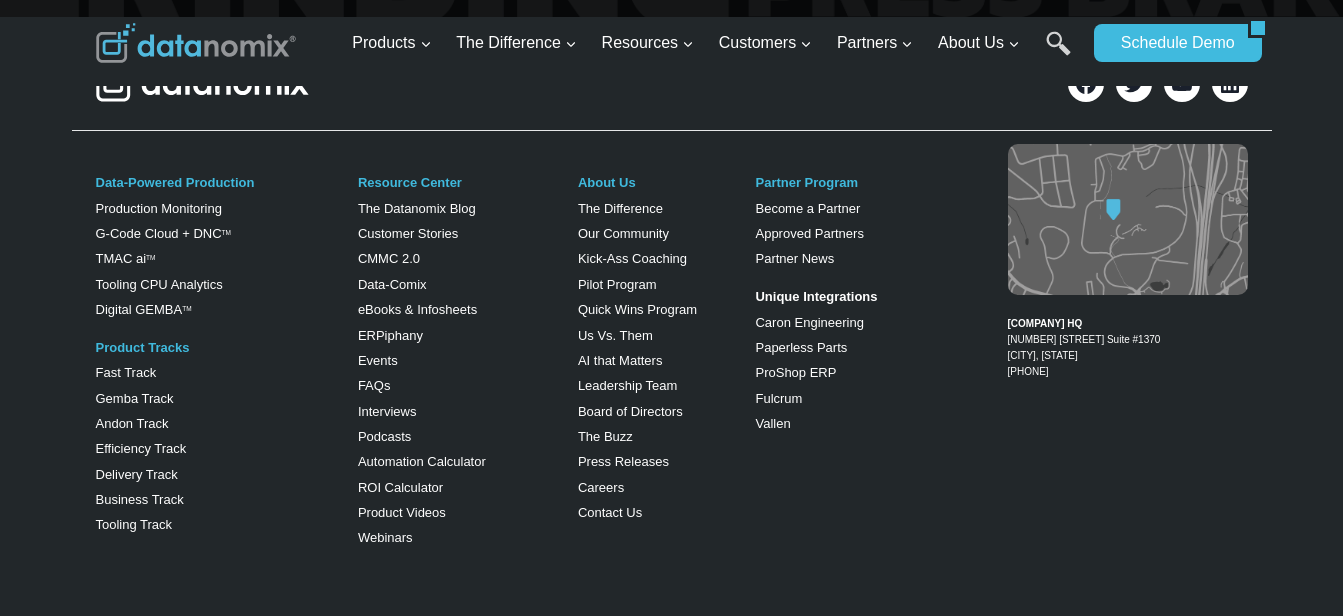 scroll, scrollTop: 3445, scrollLeft: 0, axis: vertical 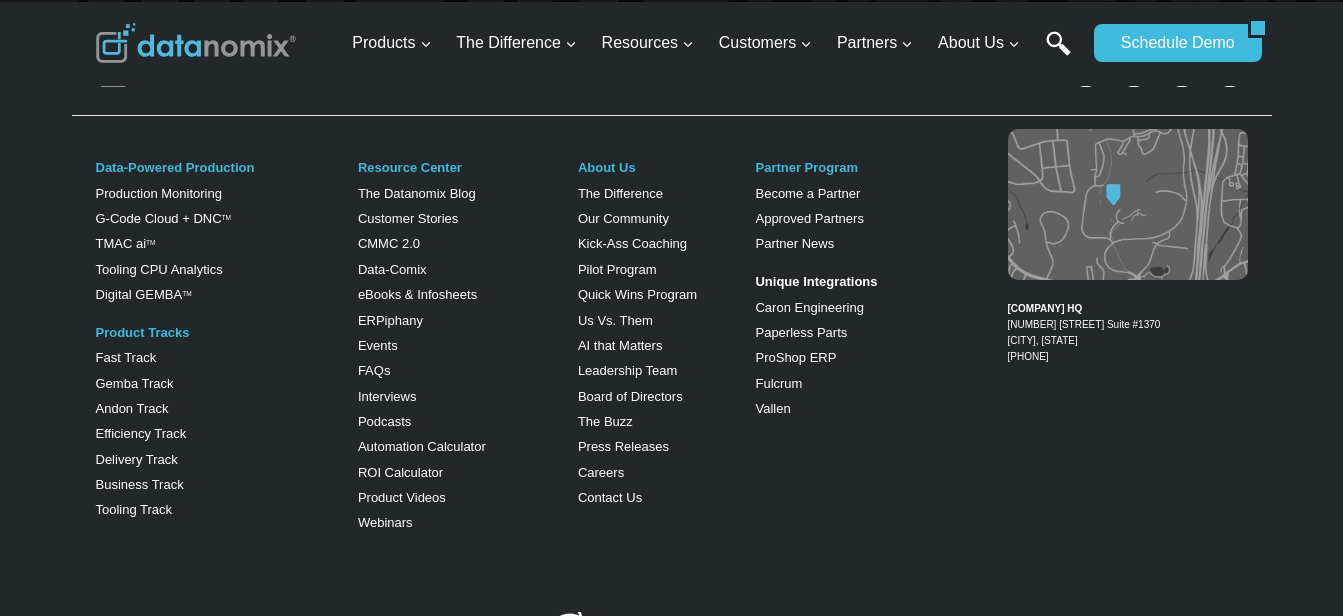 click on "Search" at bounding box center [1058, 53] 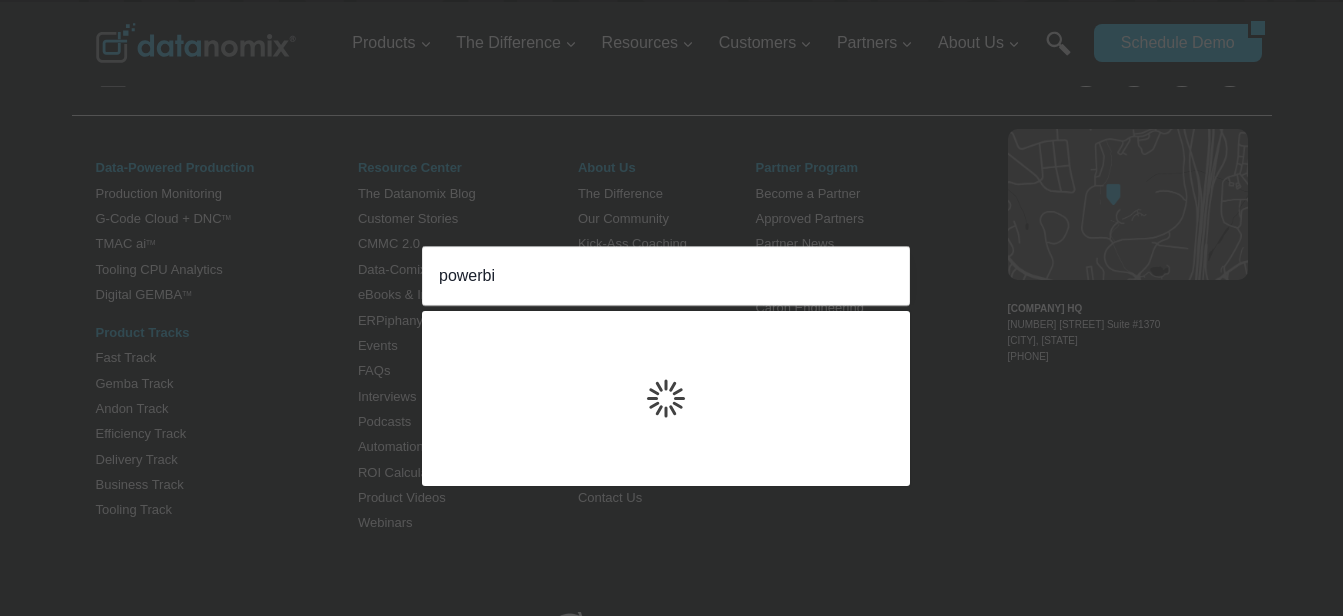 type on "powerbi" 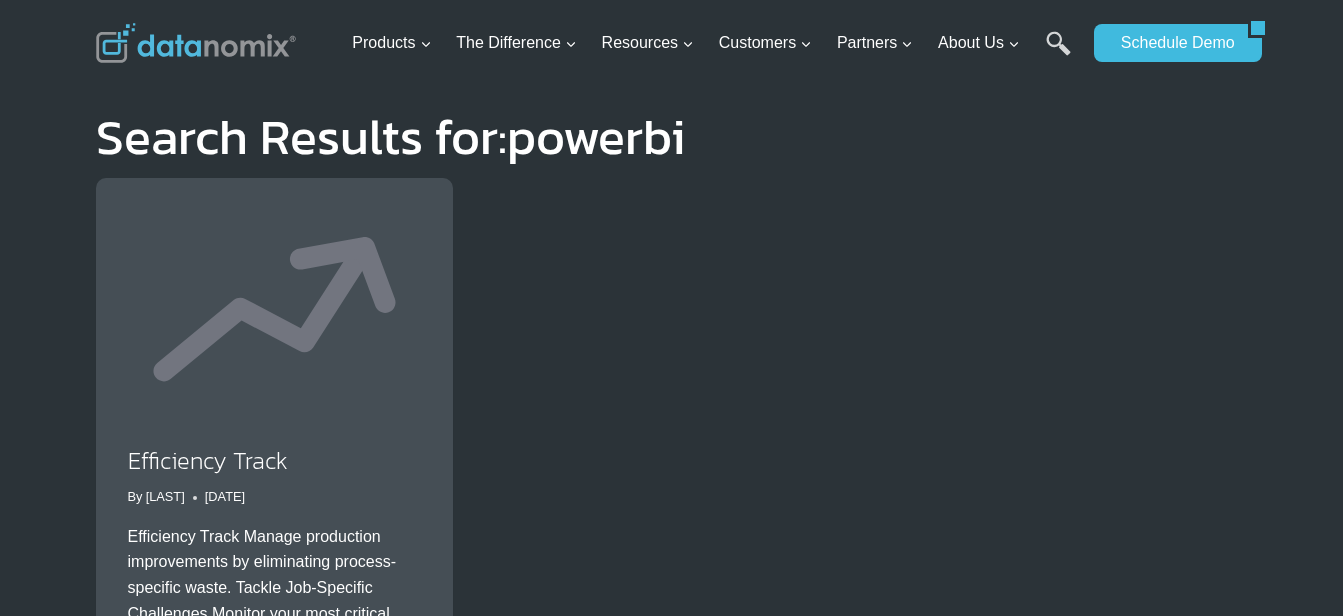 scroll, scrollTop: 0, scrollLeft: 0, axis: both 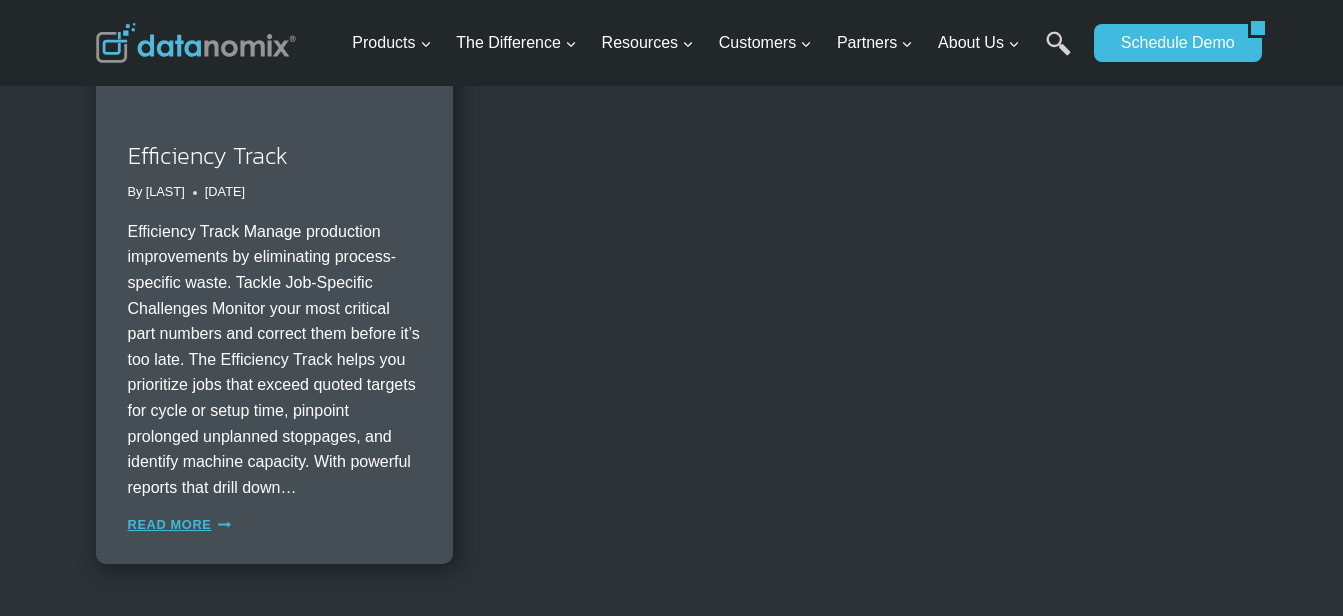 click on "Read More  Efficiency Track Continue" at bounding box center (179, 524) 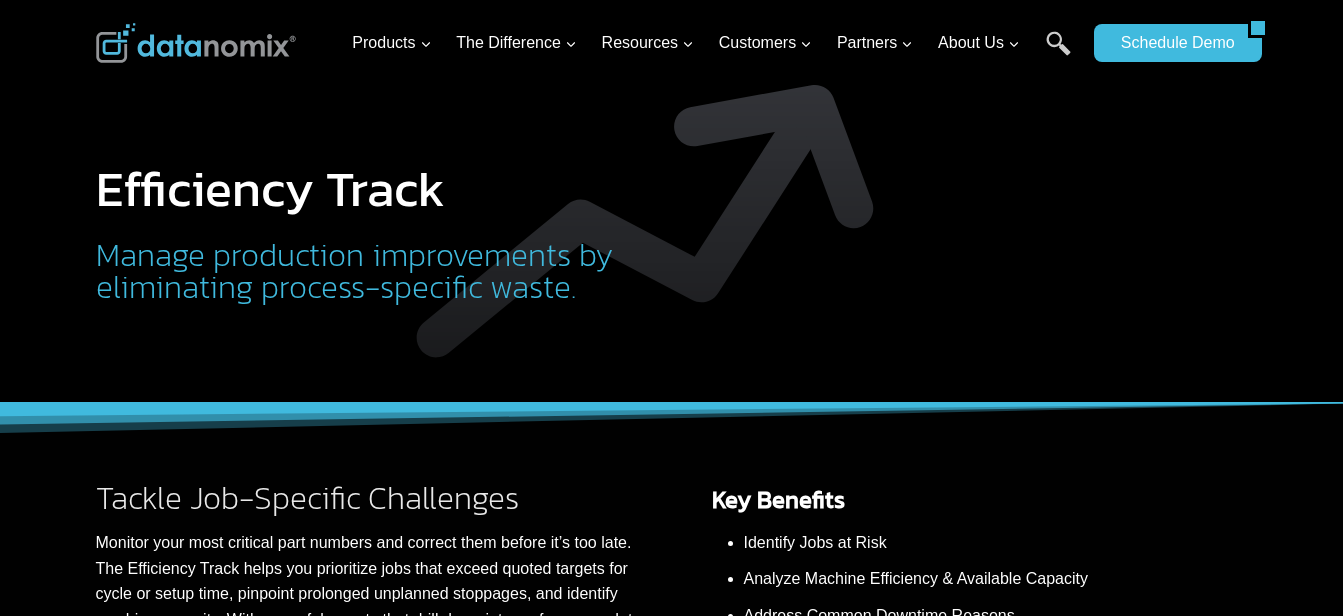scroll, scrollTop: 0, scrollLeft: 0, axis: both 